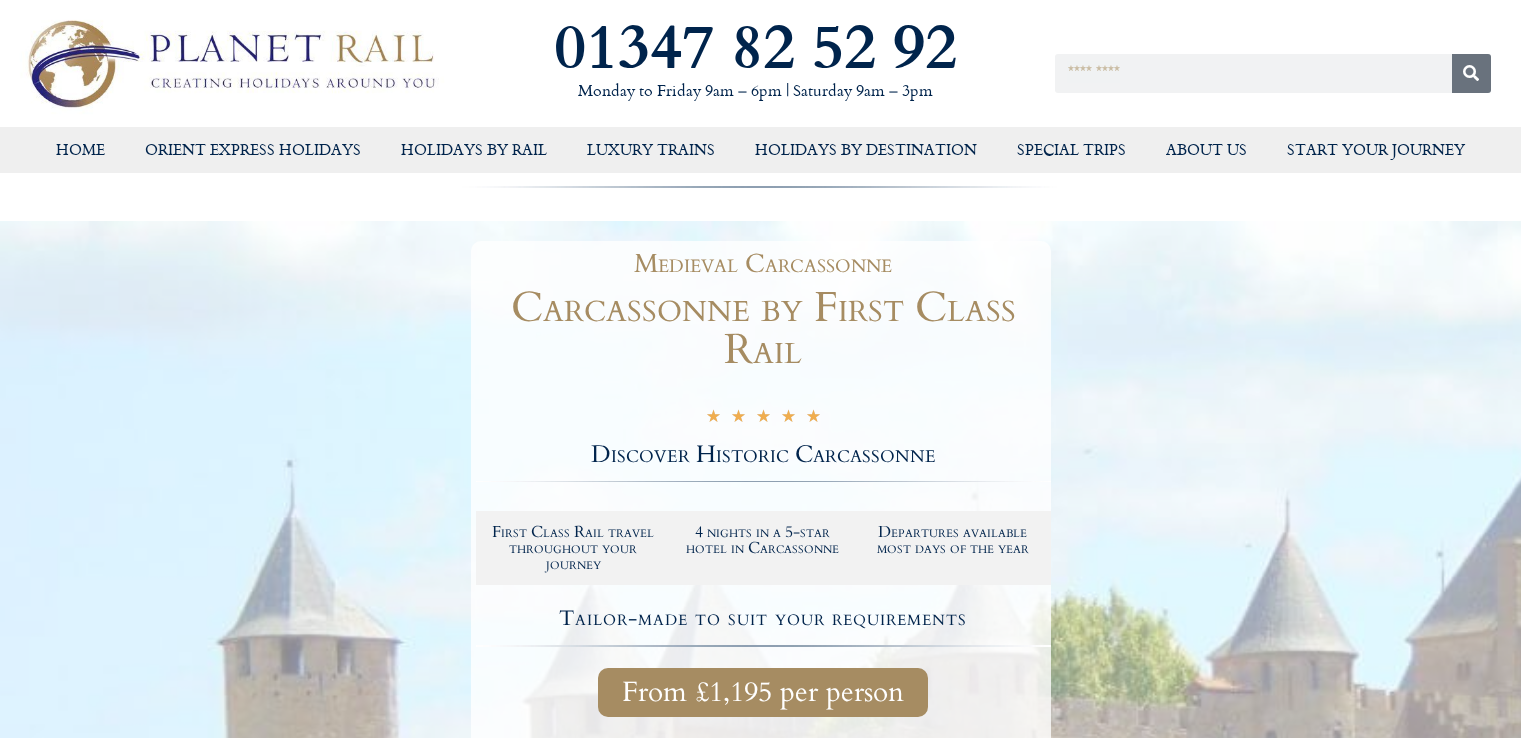 scroll, scrollTop: 0, scrollLeft: 0, axis: both 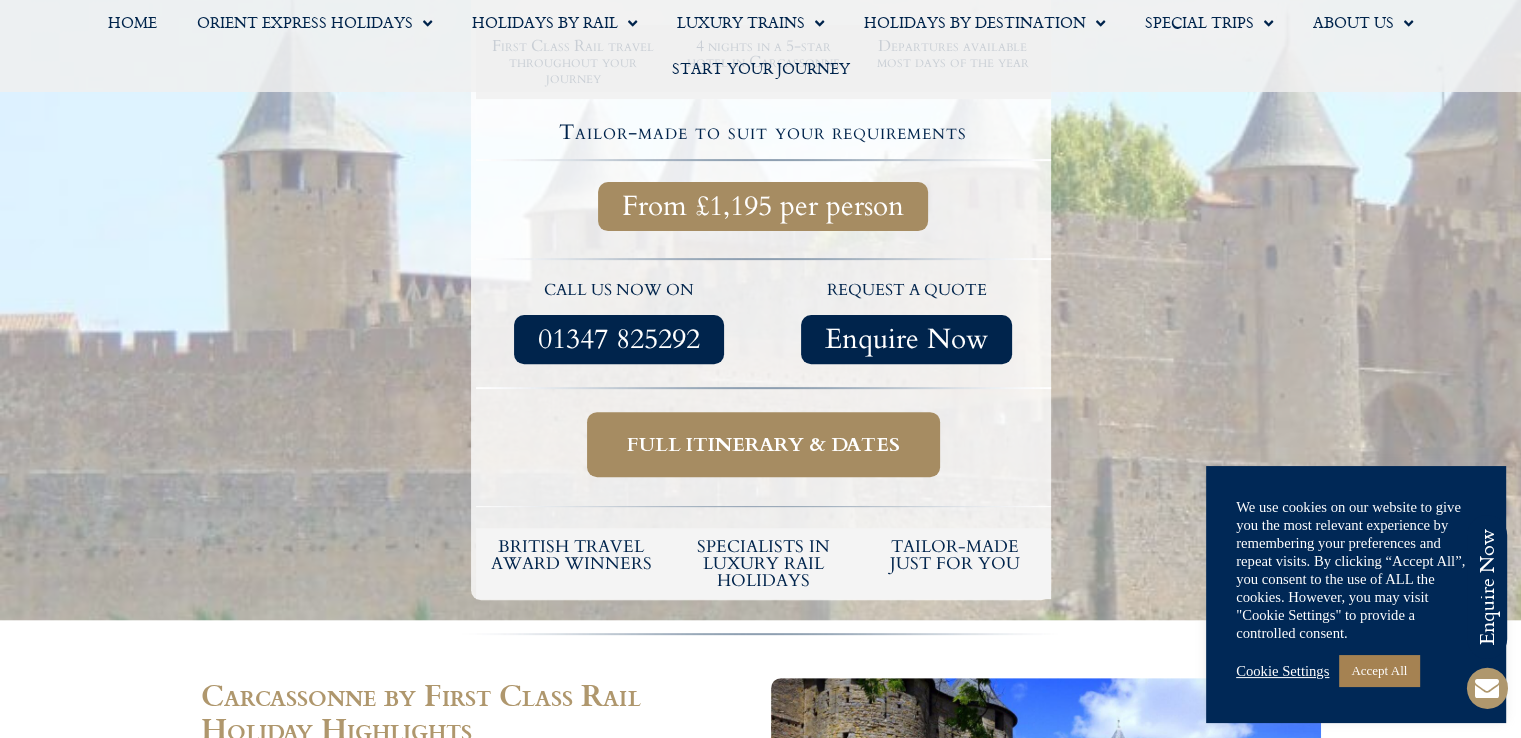 click on "Full itinerary & dates" at bounding box center (763, 444) 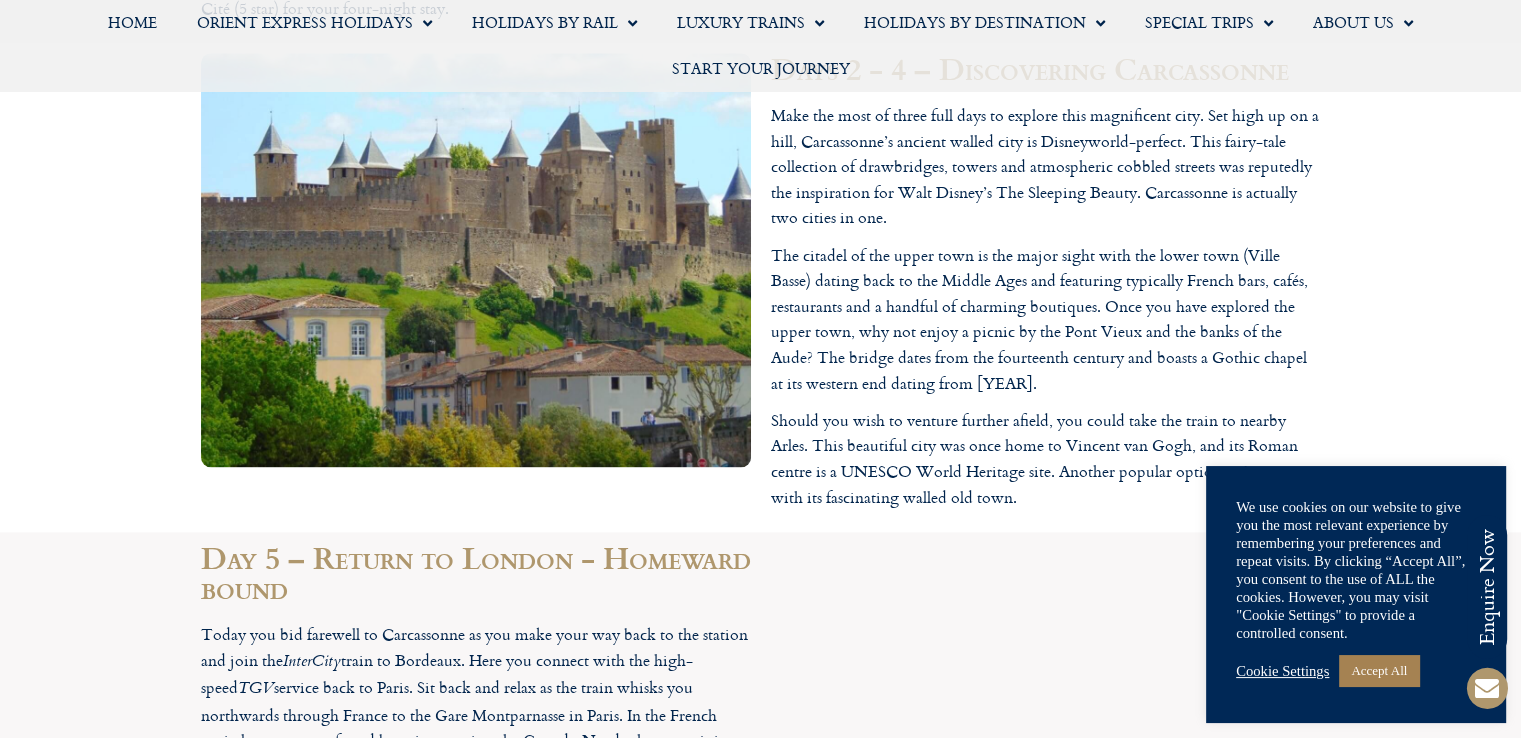 scroll, scrollTop: 2500, scrollLeft: 0, axis: vertical 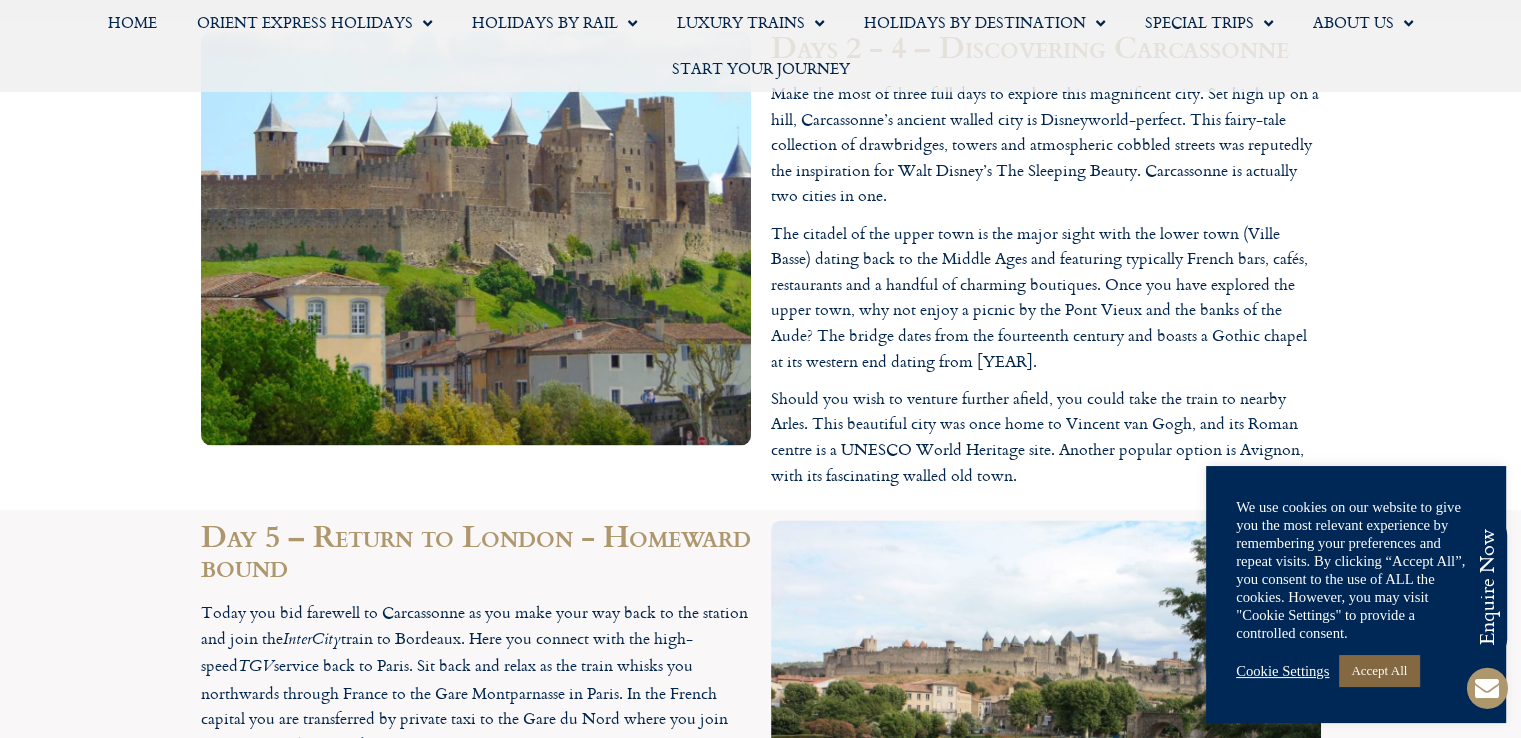 click on "Accept All" at bounding box center [1379, 670] 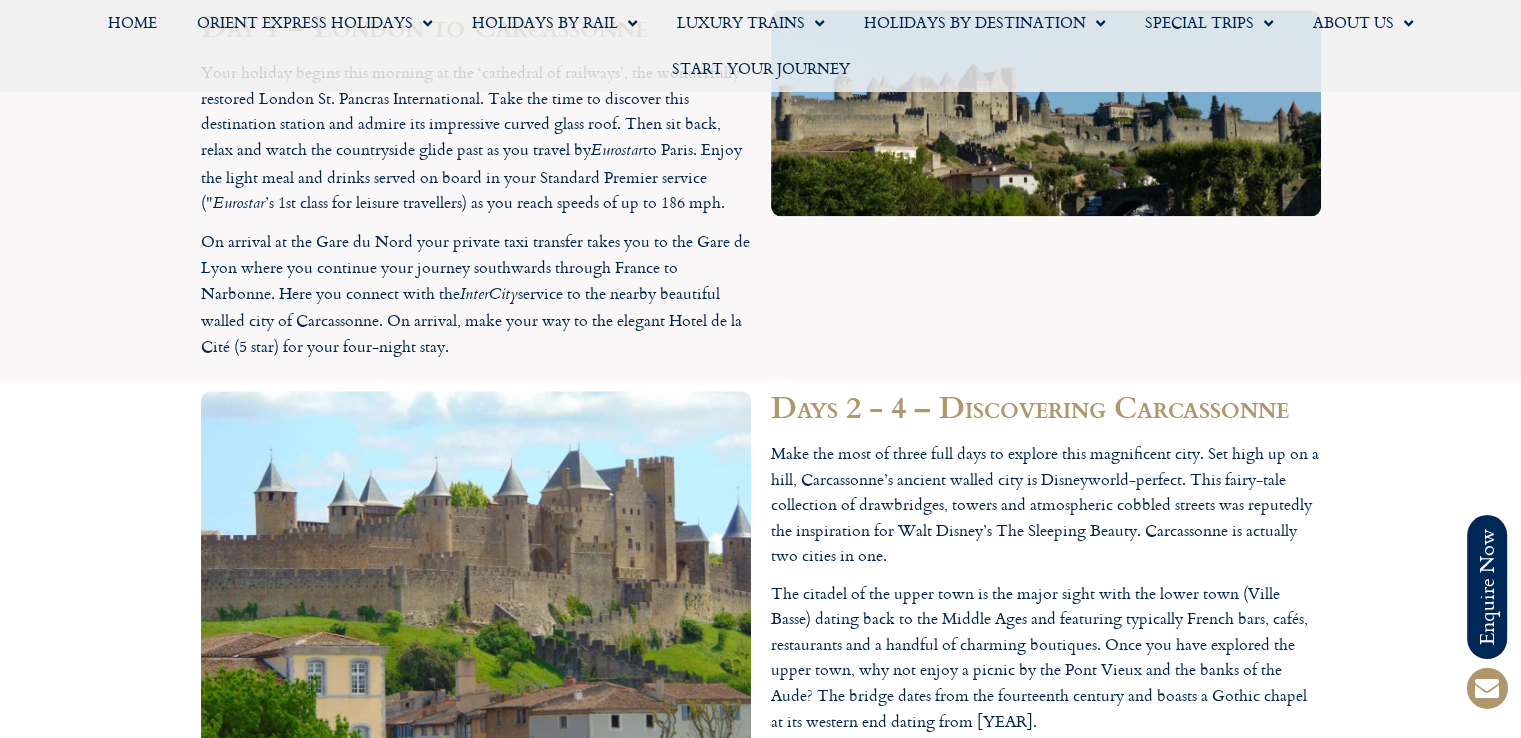 scroll, scrollTop: 2184, scrollLeft: 0, axis: vertical 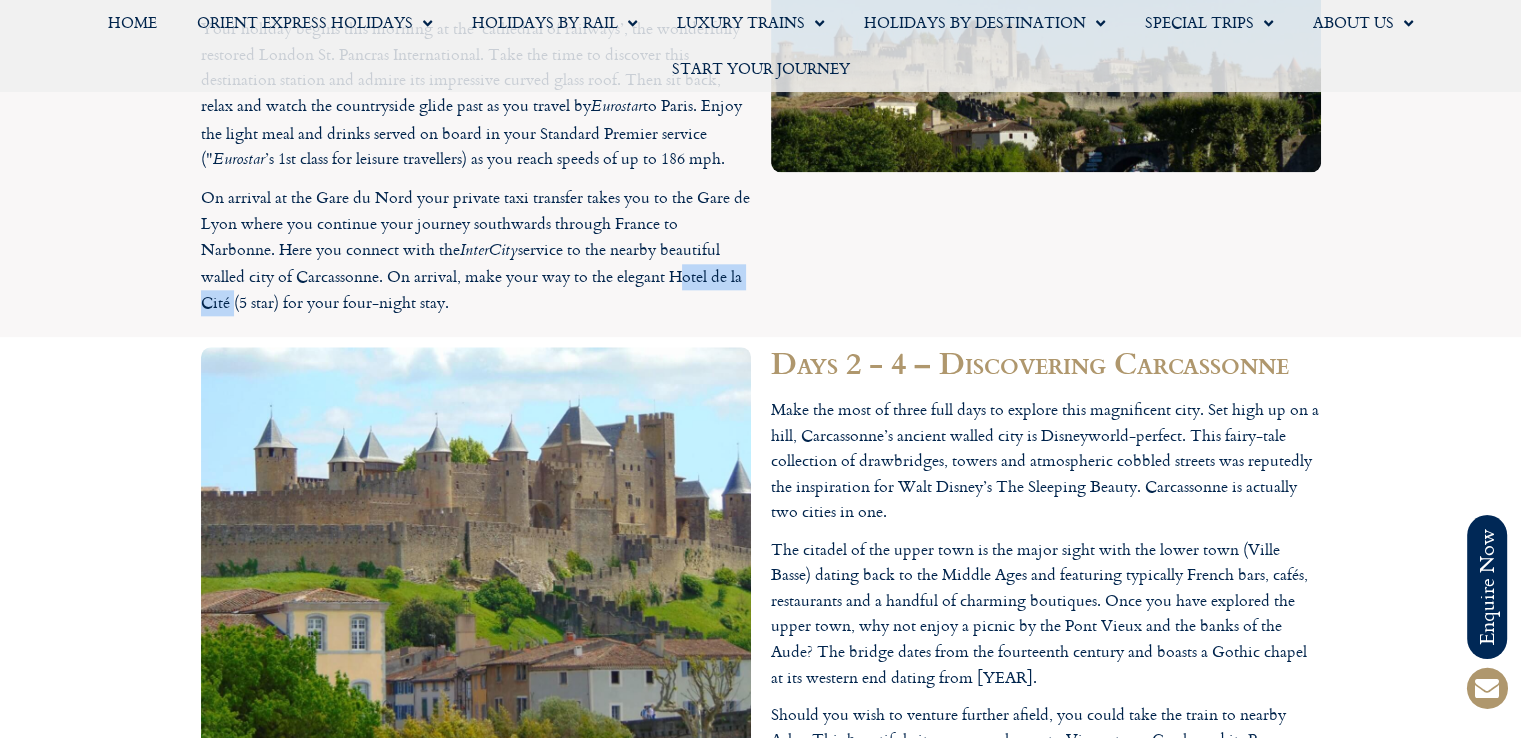 drag, startPoint x: 672, startPoint y: 278, endPoint x: 227, endPoint y: 308, distance: 446.0101 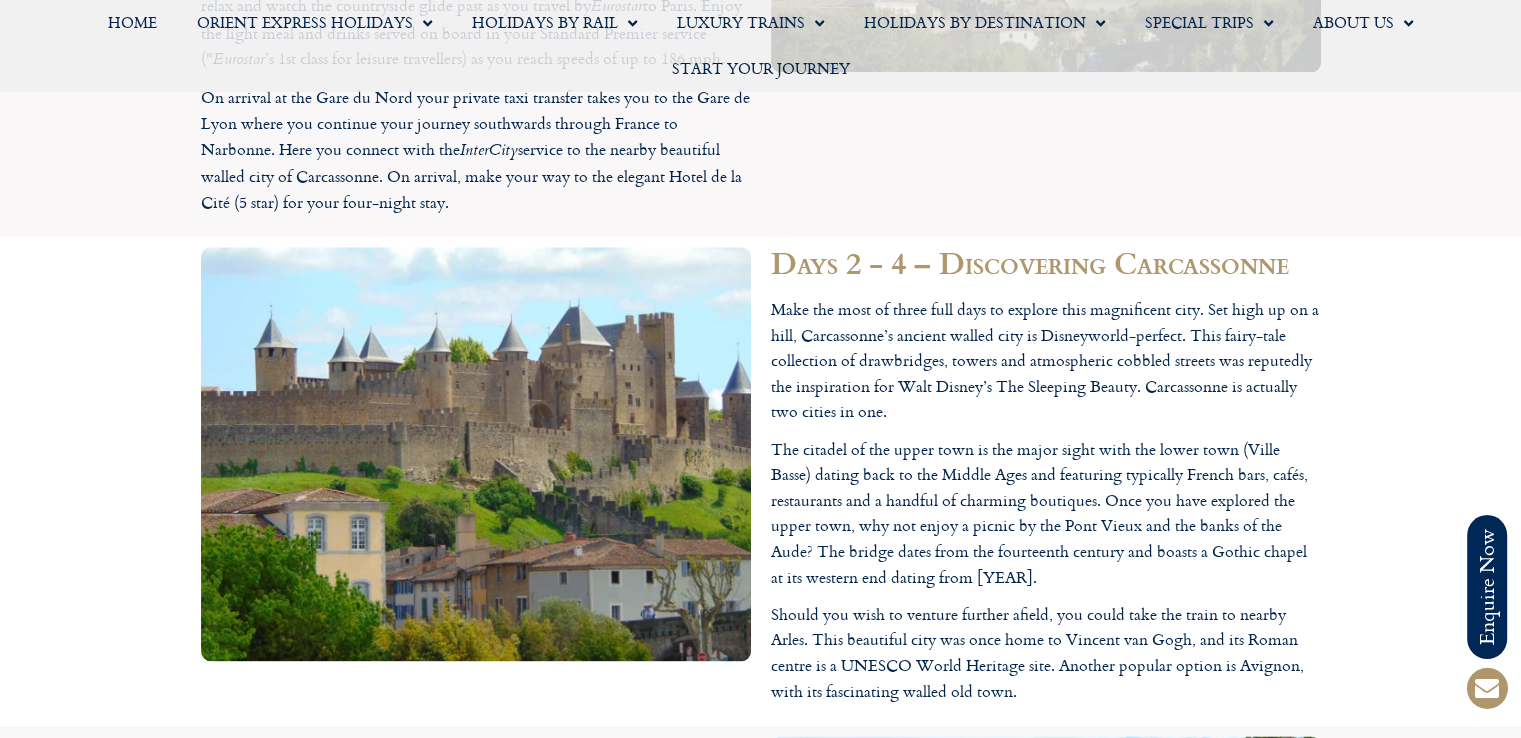 click on "The citadel of the upper town is the major sight with the lower town (Ville Basse) dating back to the Middle Ages and featuring typically French bars, cafés, restaurants and a handful of charming boutiques. Once you have explored the upper town, why not enjoy a picnic by the Pont Vieux and the banks of the Aude? The bridge dates from the fourteenth century and boasts a Gothic chapel at its western end dating from 1538." at bounding box center [1046, 514] 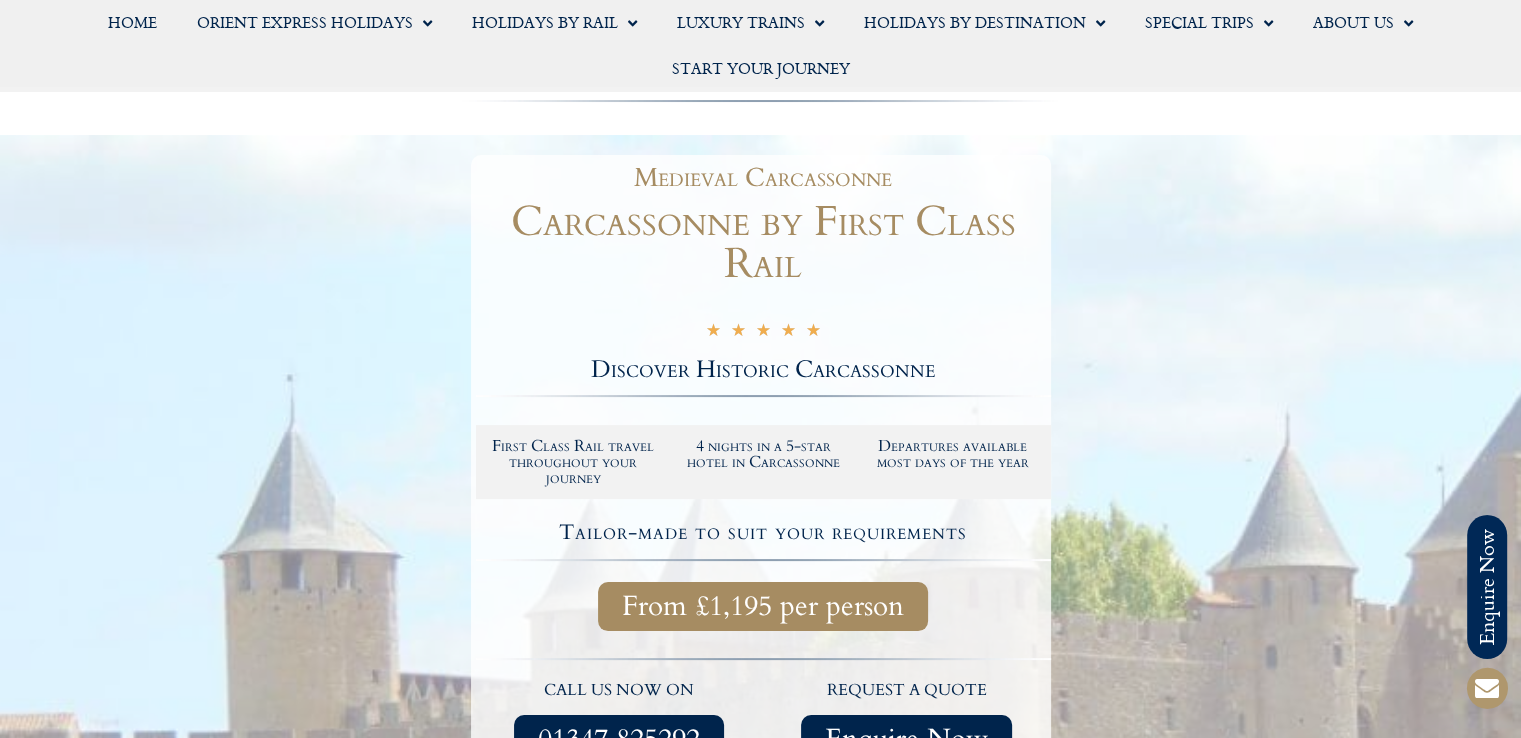 scroll, scrollTop: 600, scrollLeft: 0, axis: vertical 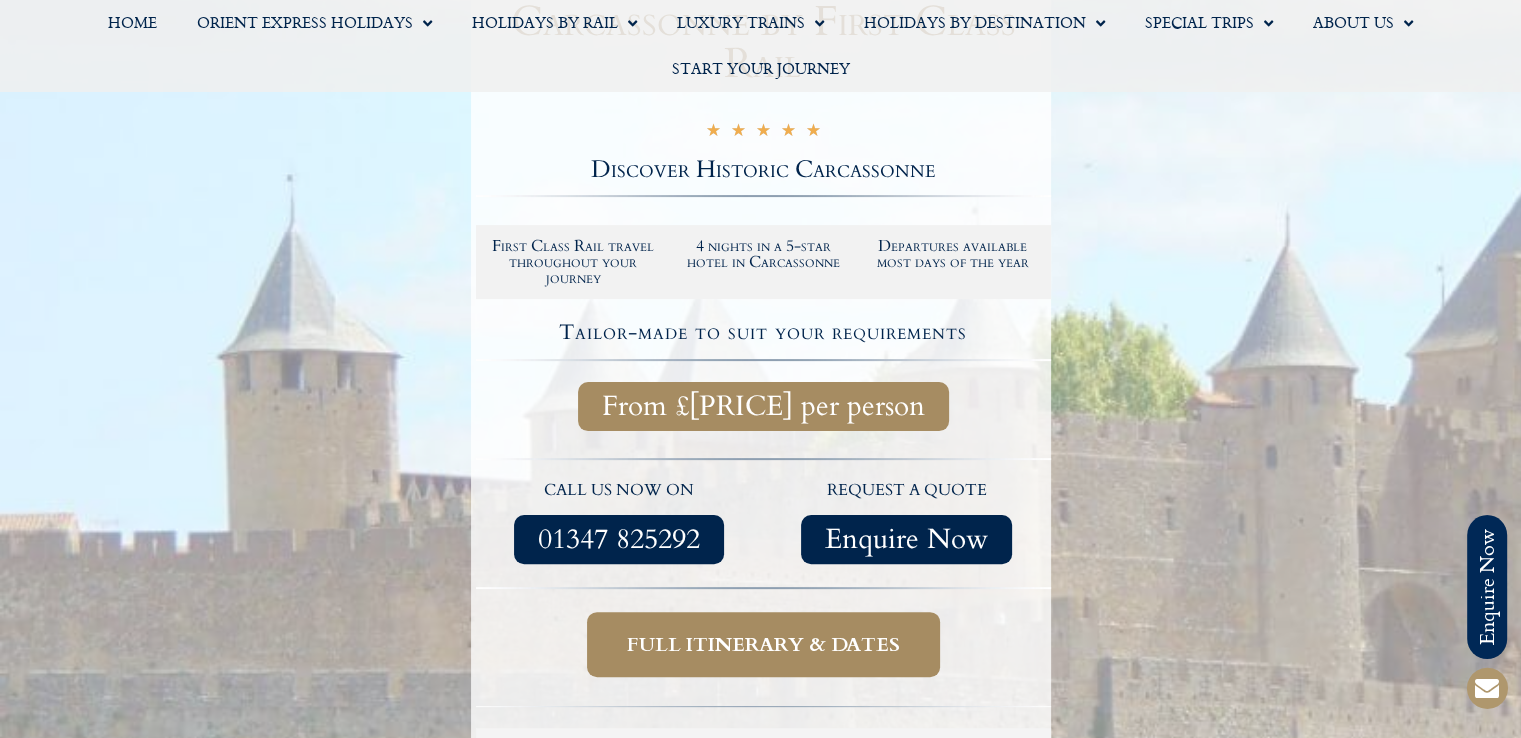 click on "Enquire Now" at bounding box center (906, 539) 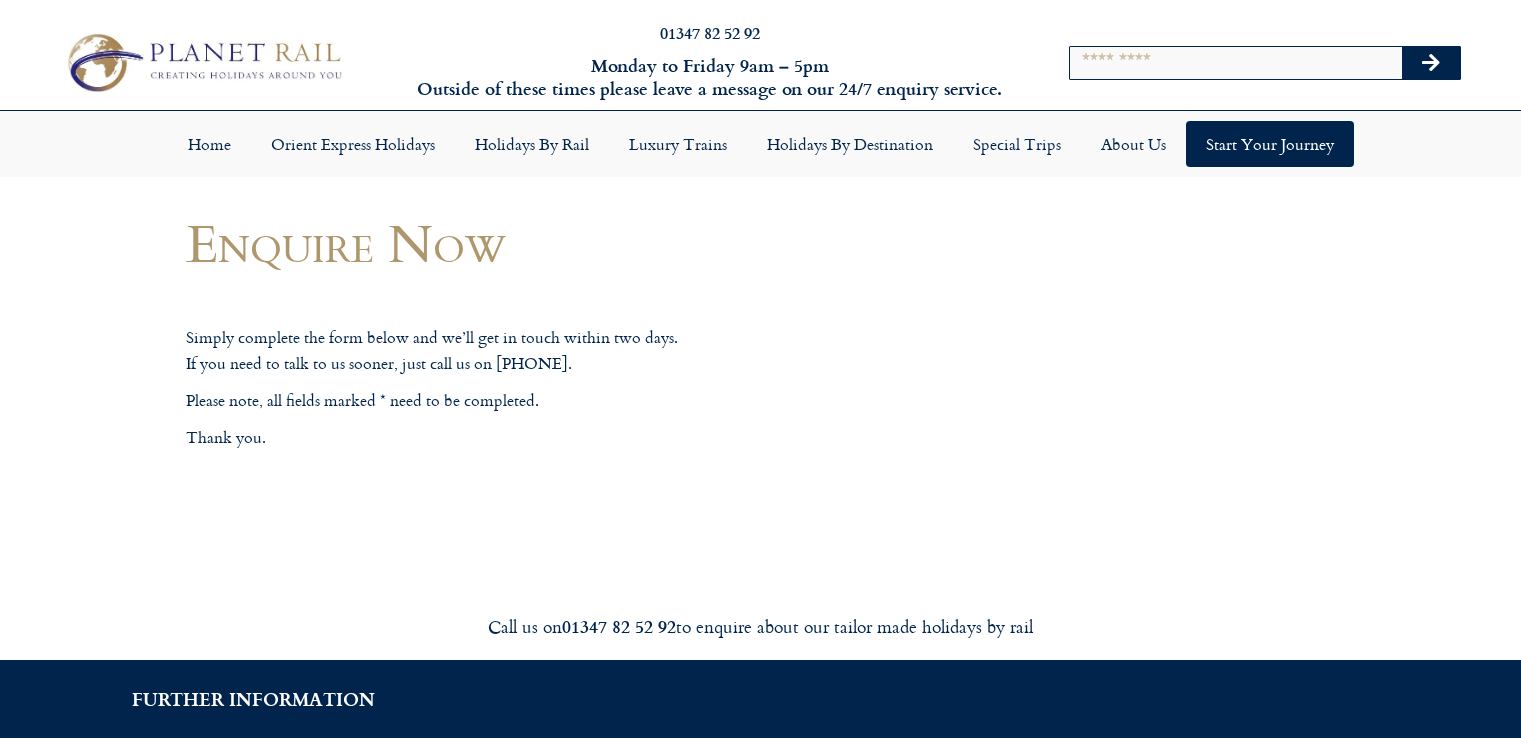 scroll, scrollTop: 0, scrollLeft: 0, axis: both 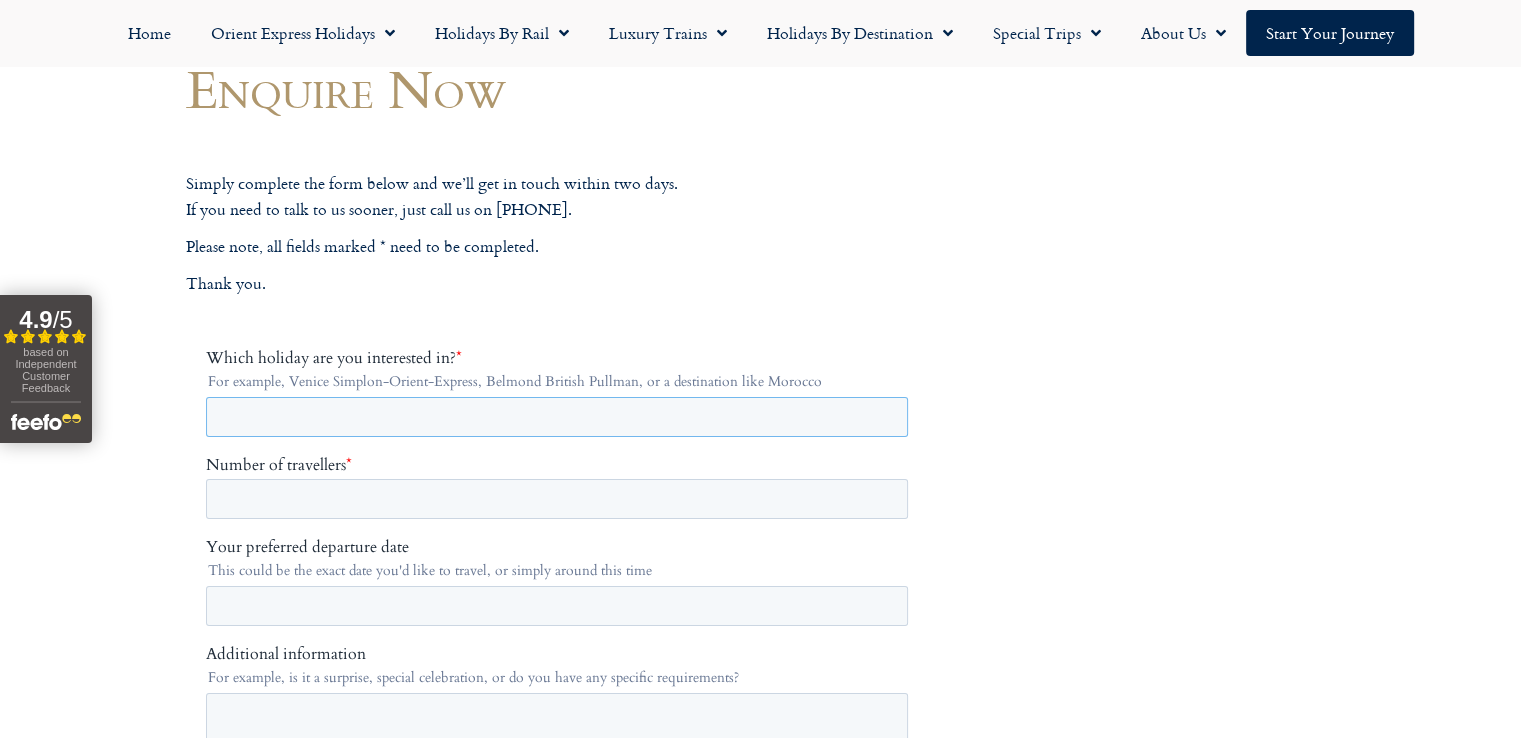 paste on "**********" 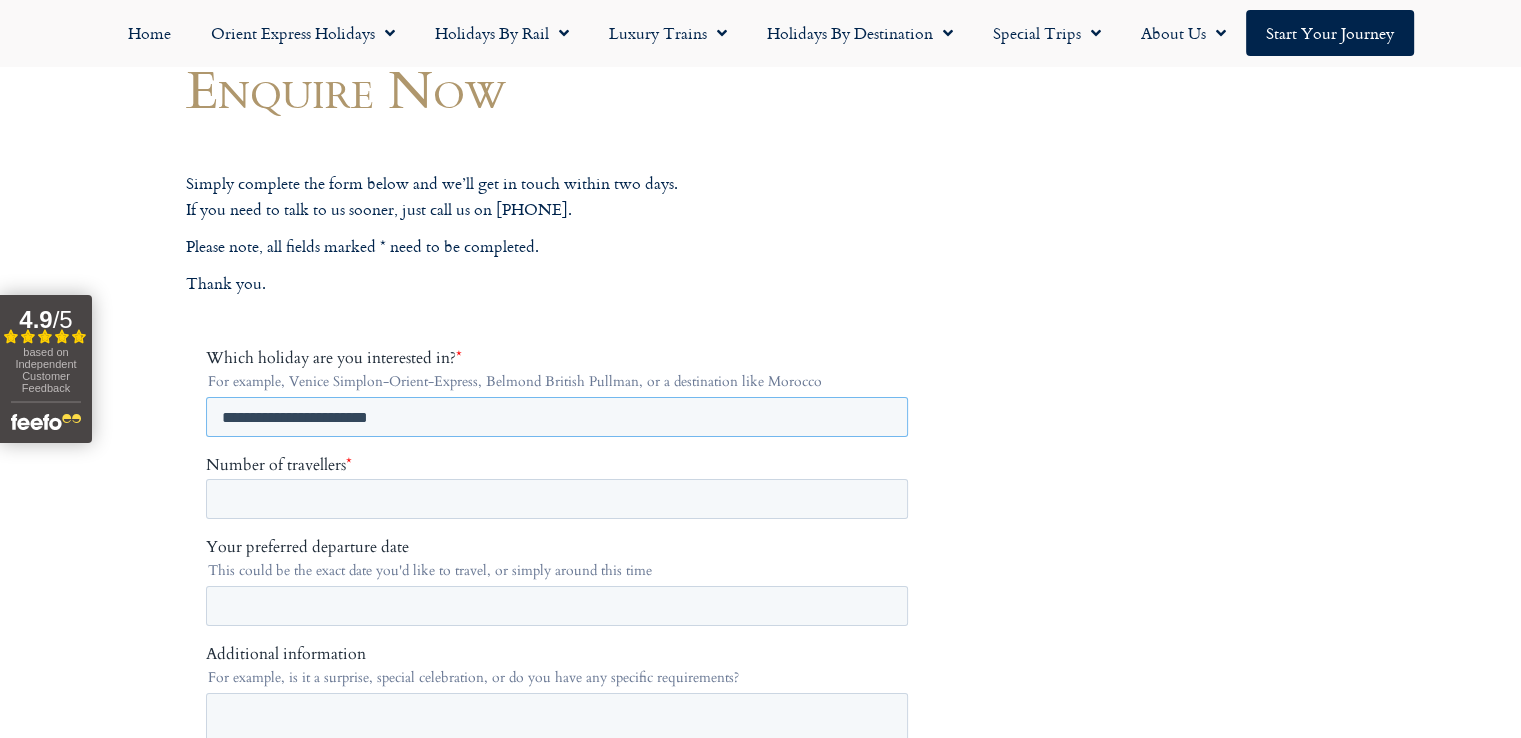 drag, startPoint x: 446, startPoint y: 414, endPoint x: 320, endPoint y: 407, distance: 126.1943 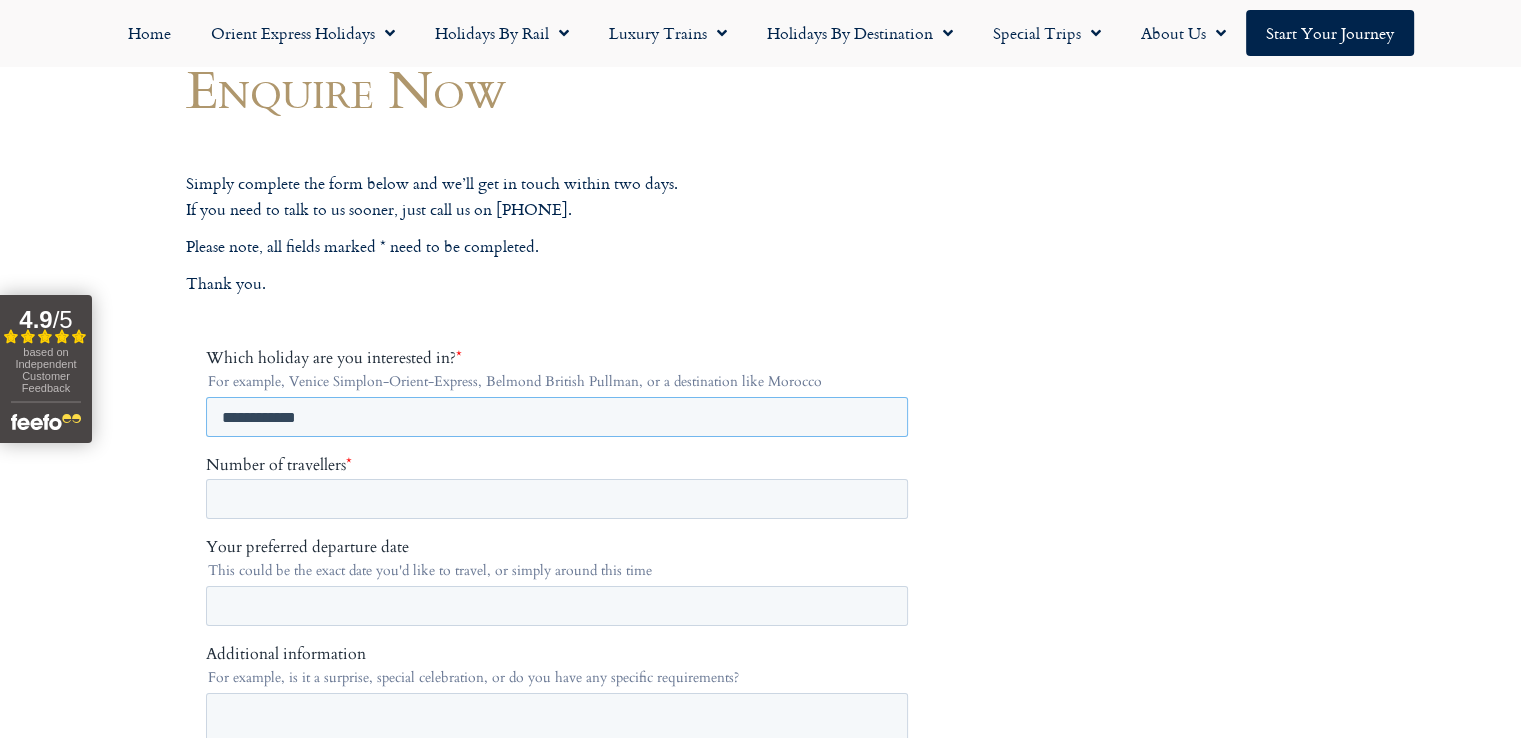 click on "**********" at bounding box center [556, 417] 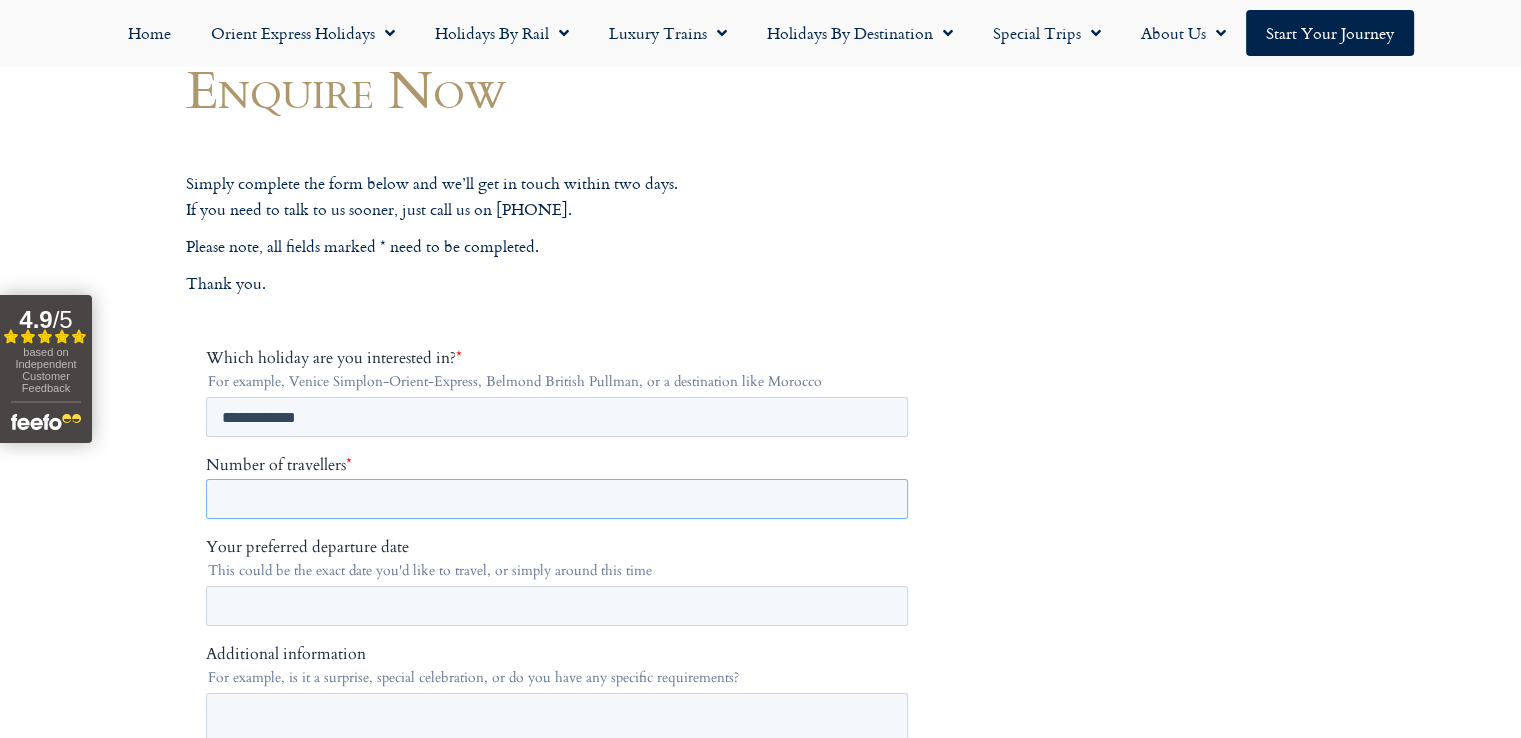 click on "Number of travellers *" at bounding box center (556, 499) 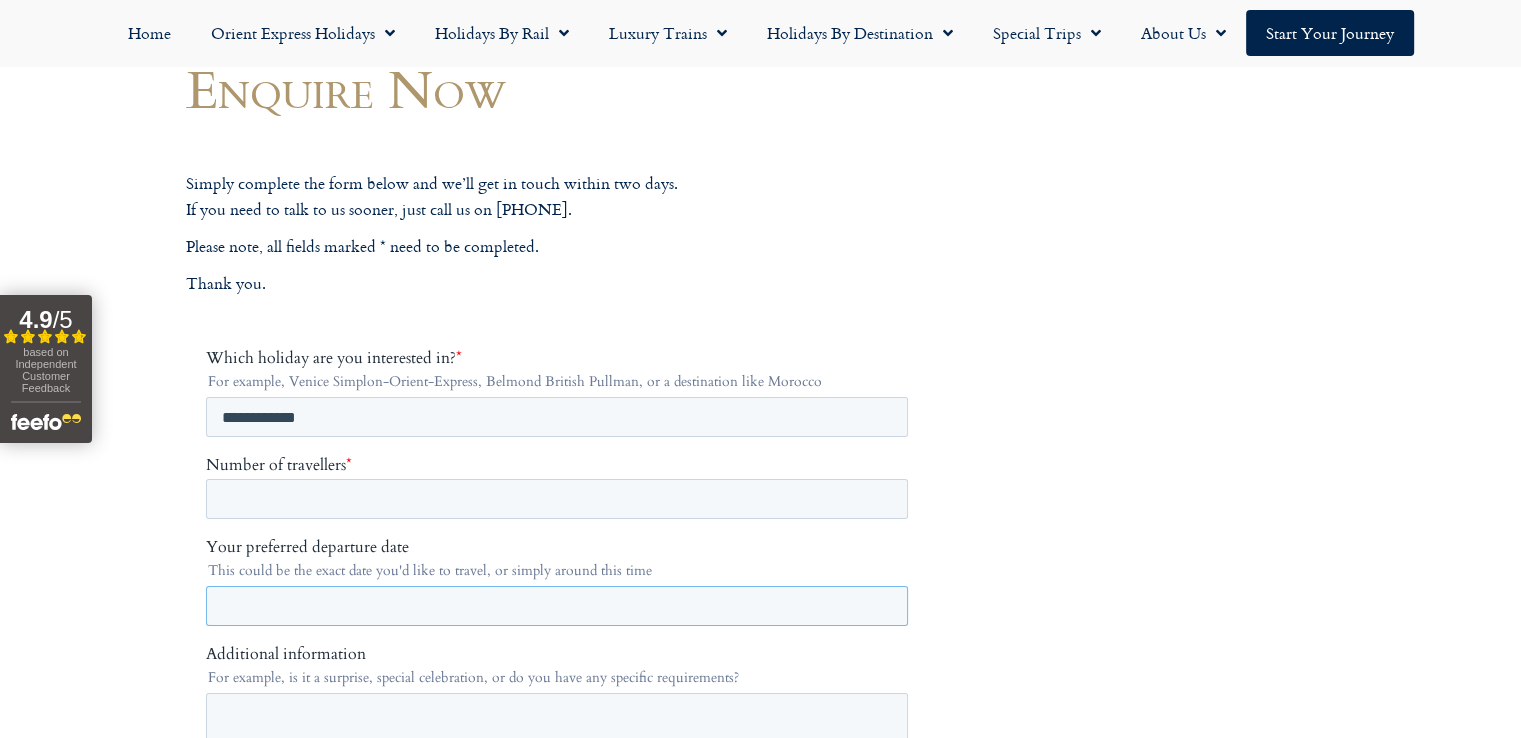 click on "Your preferred departure date" at bounding box center [556, 606] 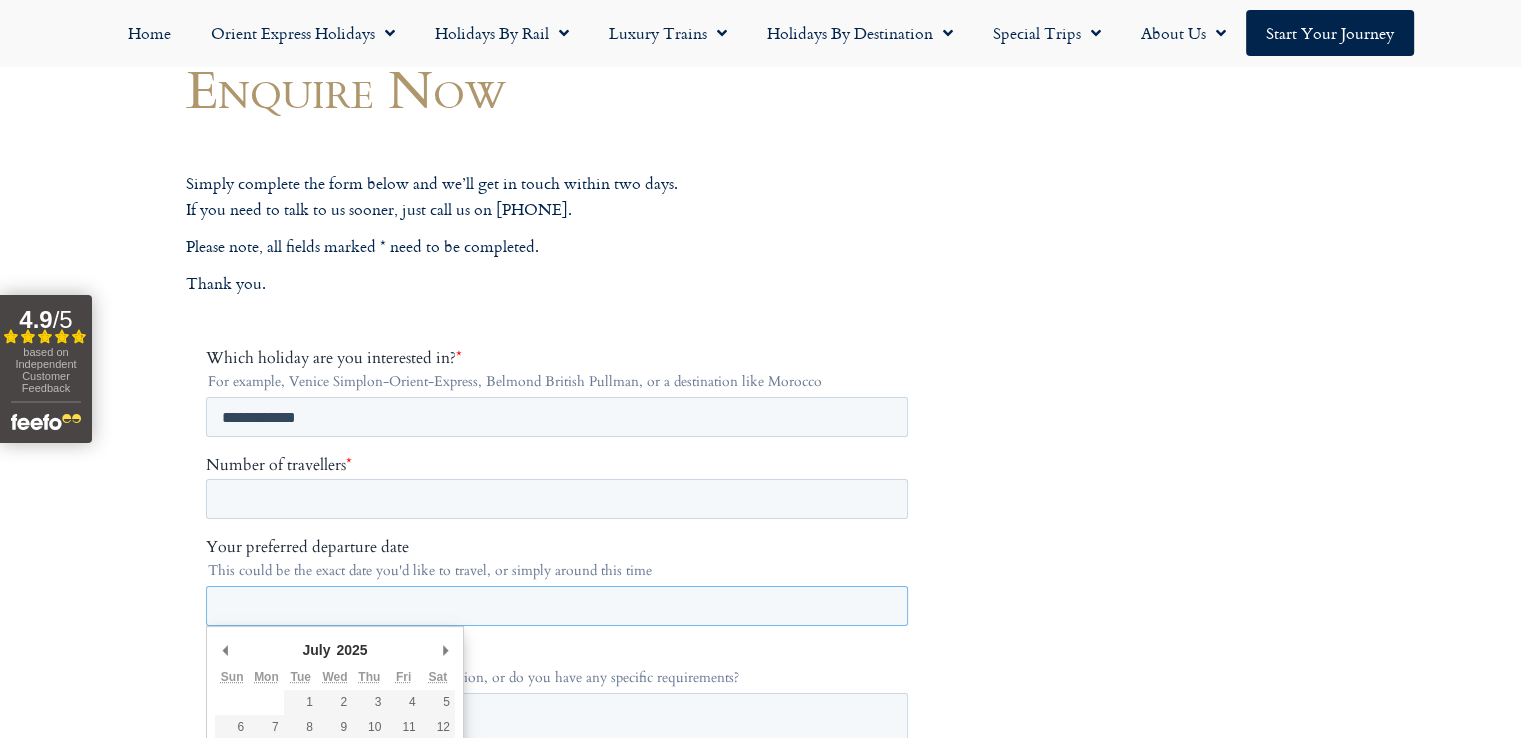 click on "Your preferred departure date" at bounding box center (556, 606) 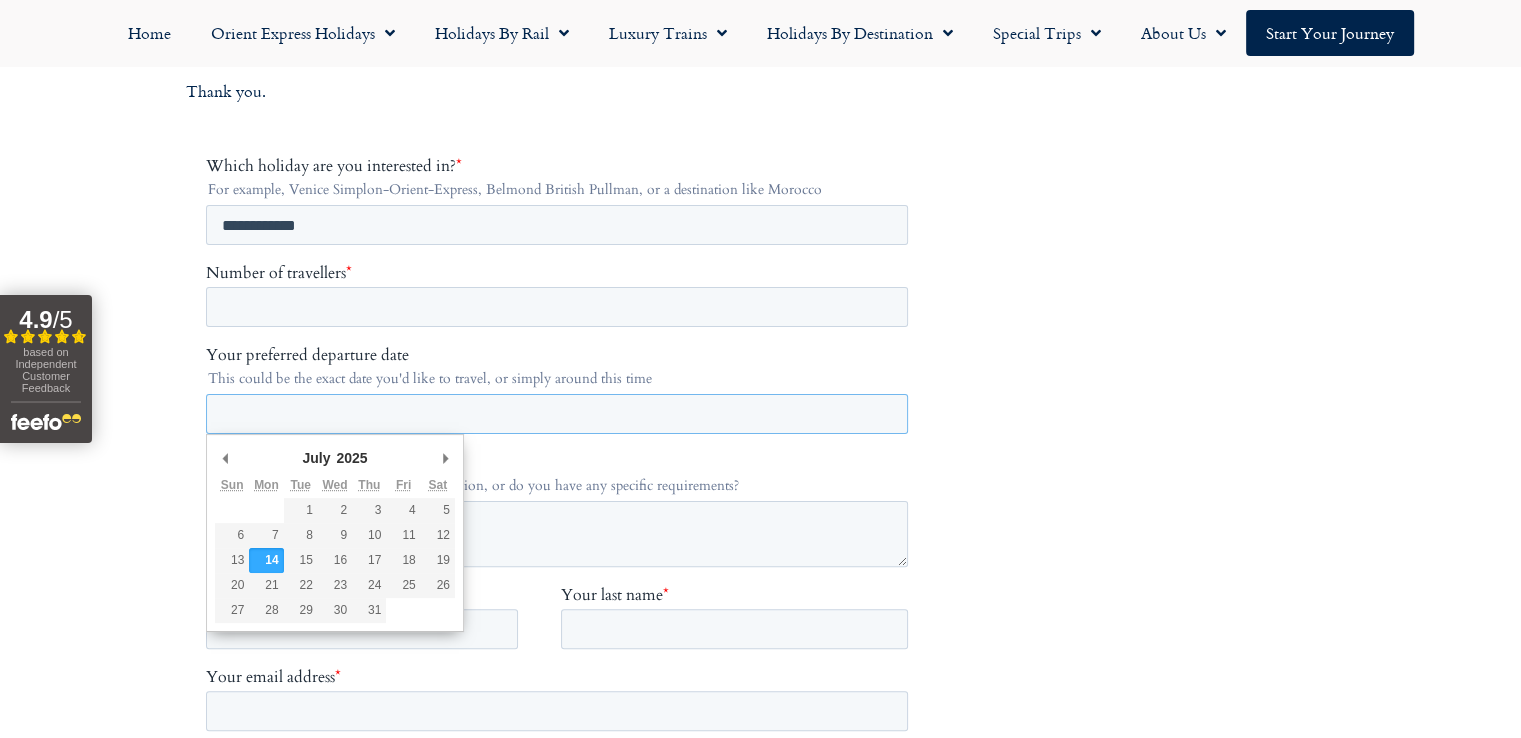 scroll, scrollTop: 400, scrollLeft: 0, axis: vertical 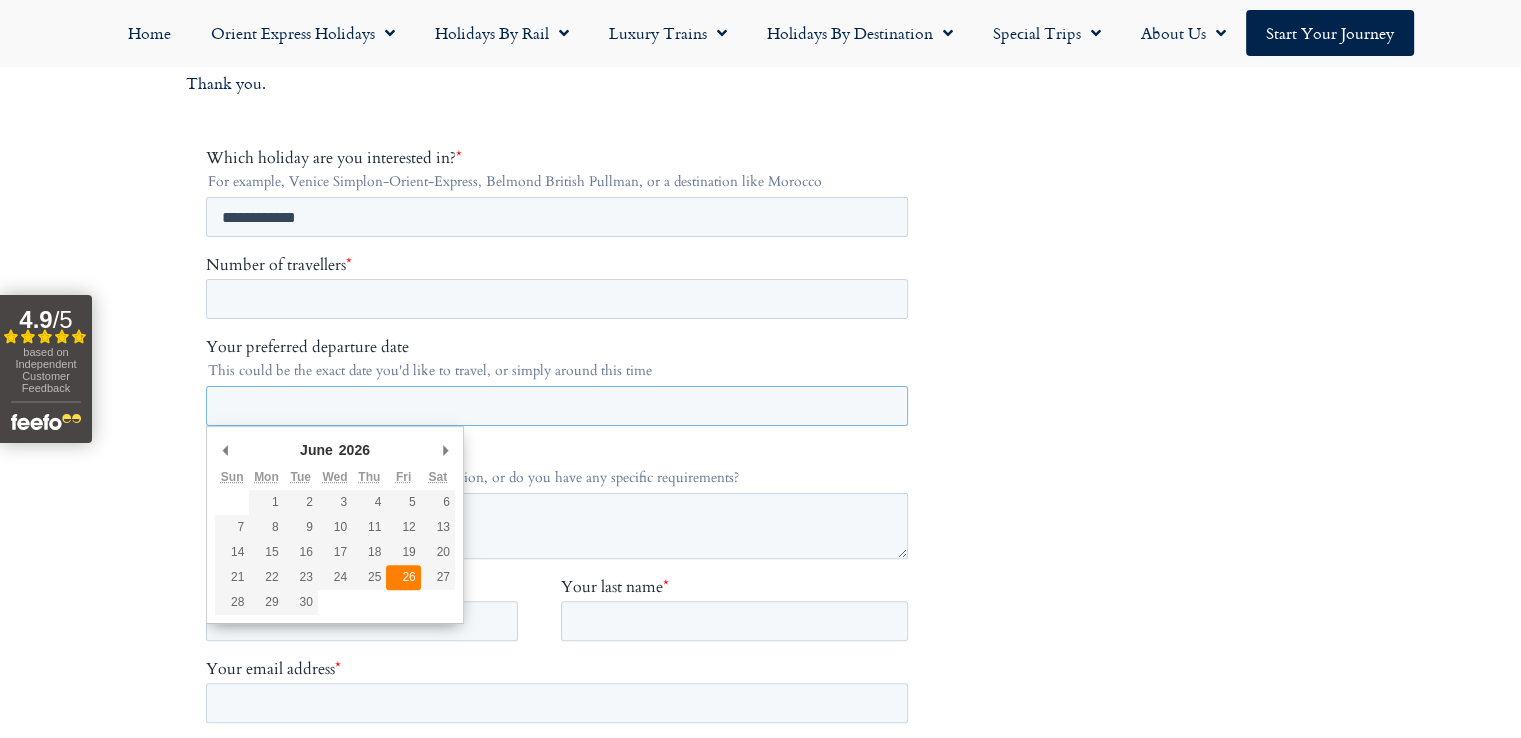 type on "2026-06-26" 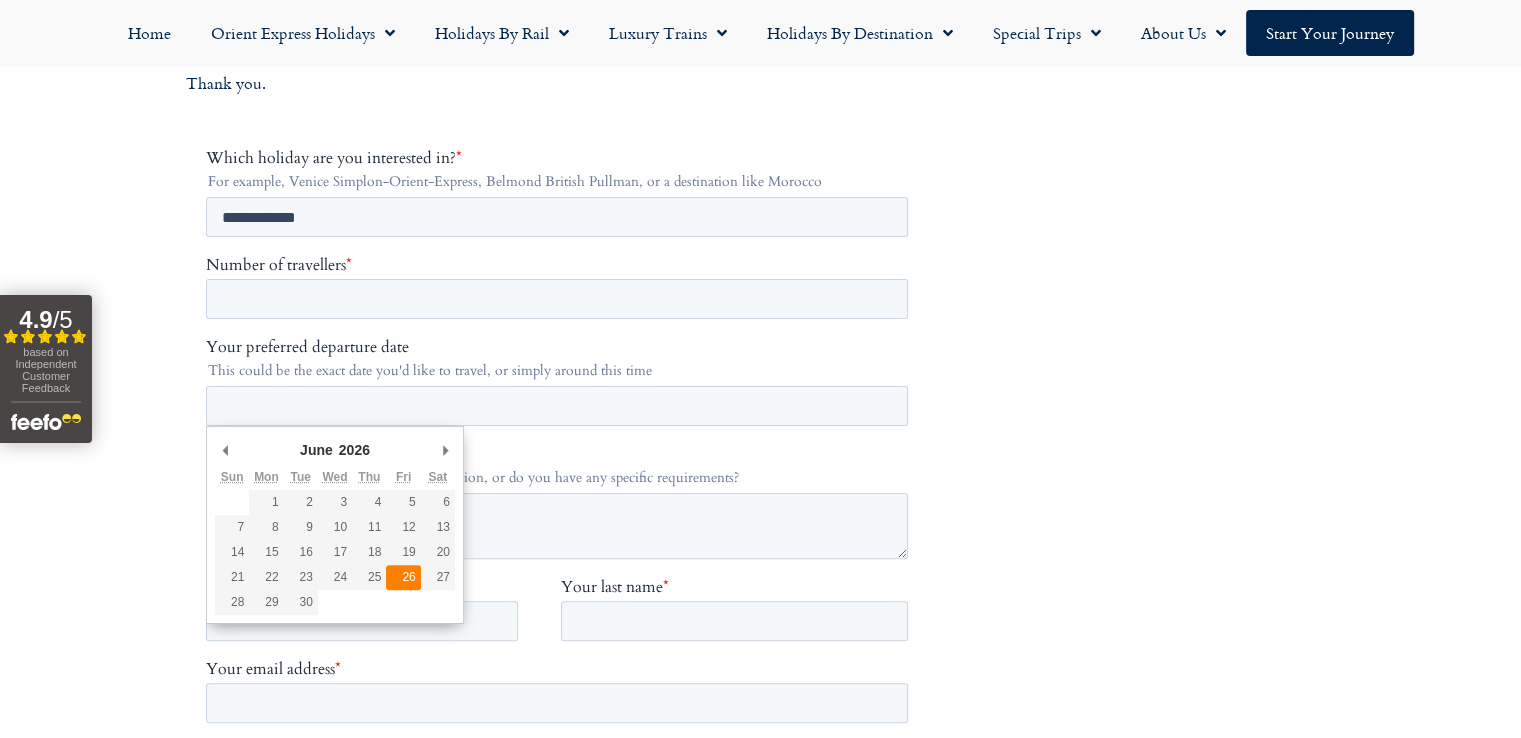 type on "**********" 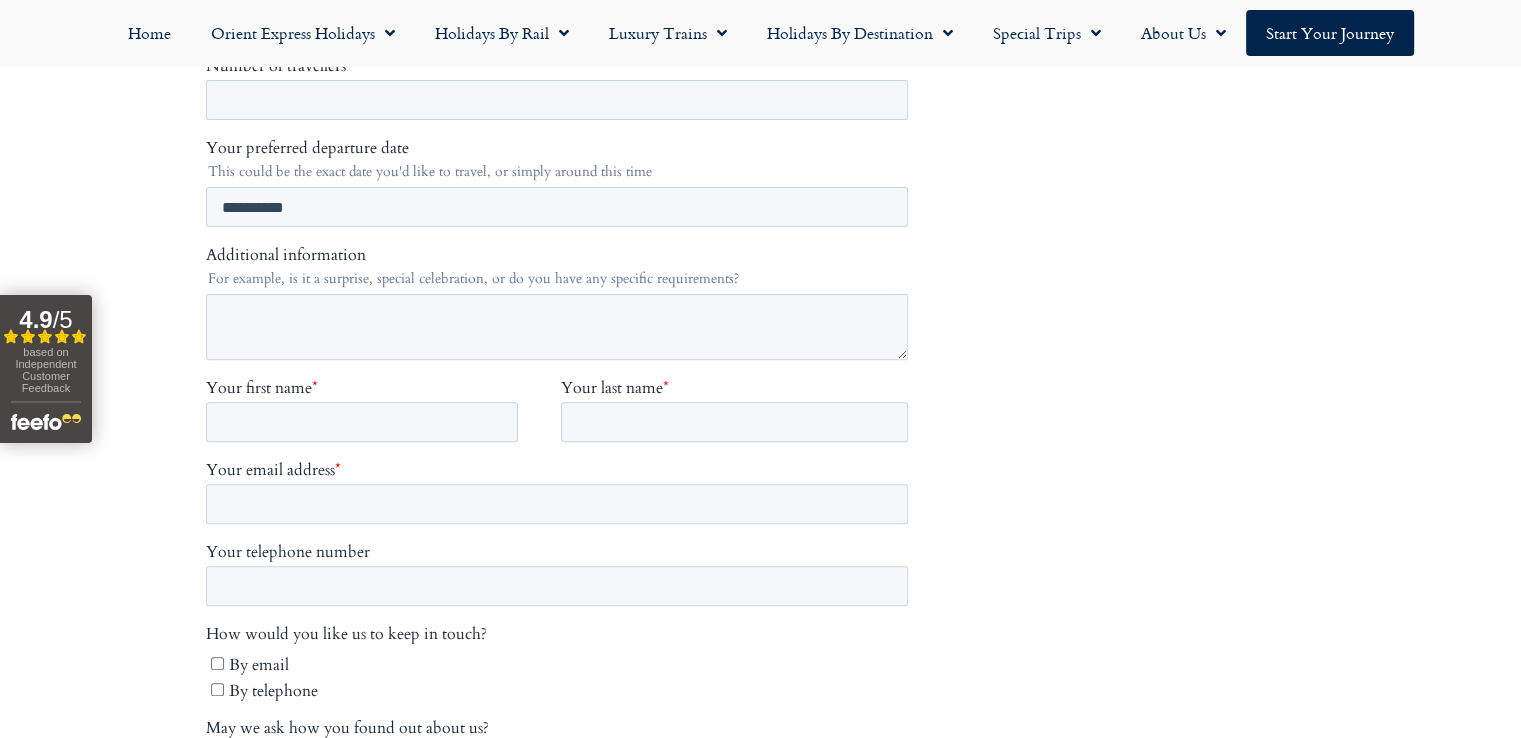 scroll, scrollTop: 600, scrollLeft: 0, axis: vertical 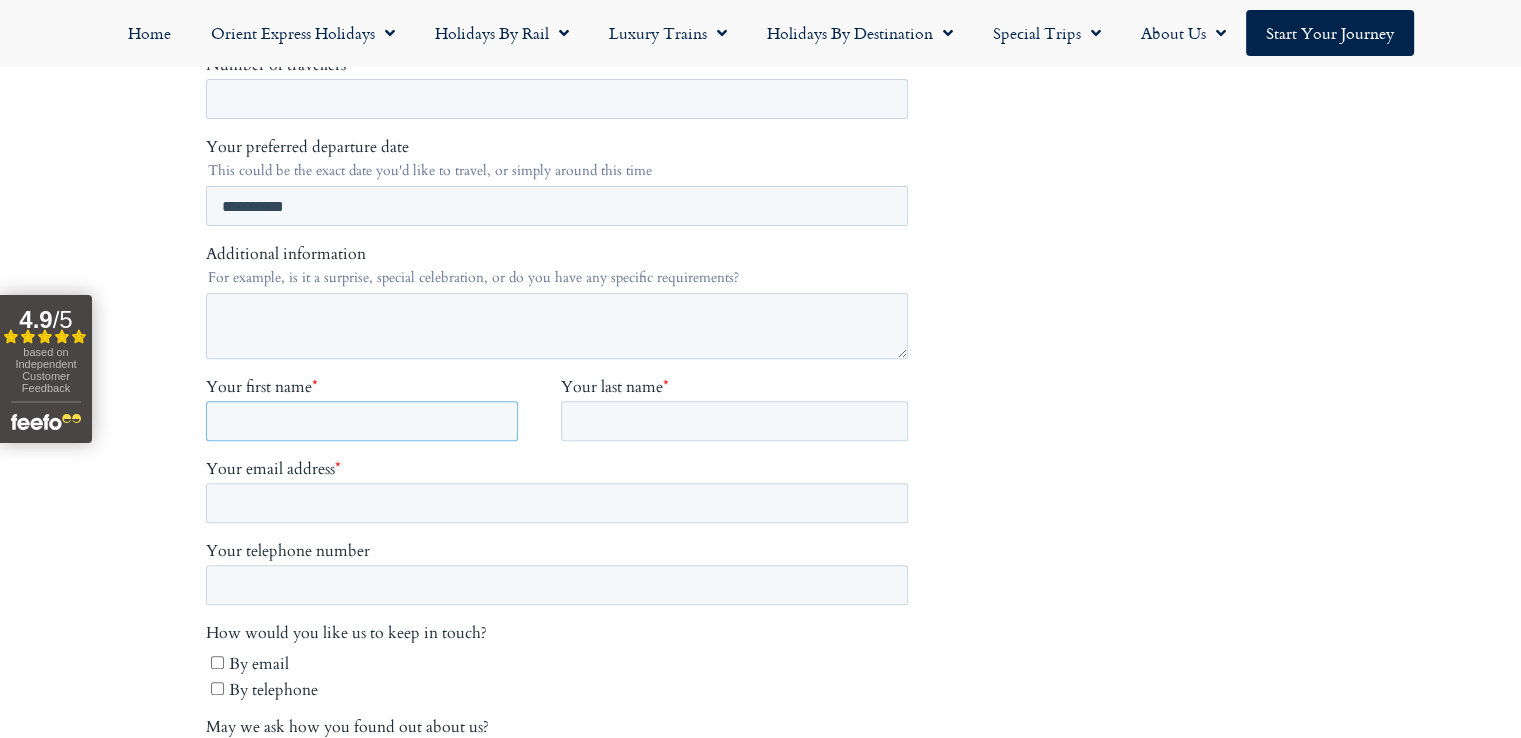 click on "Your first name *" at bounding box center (361, 422) 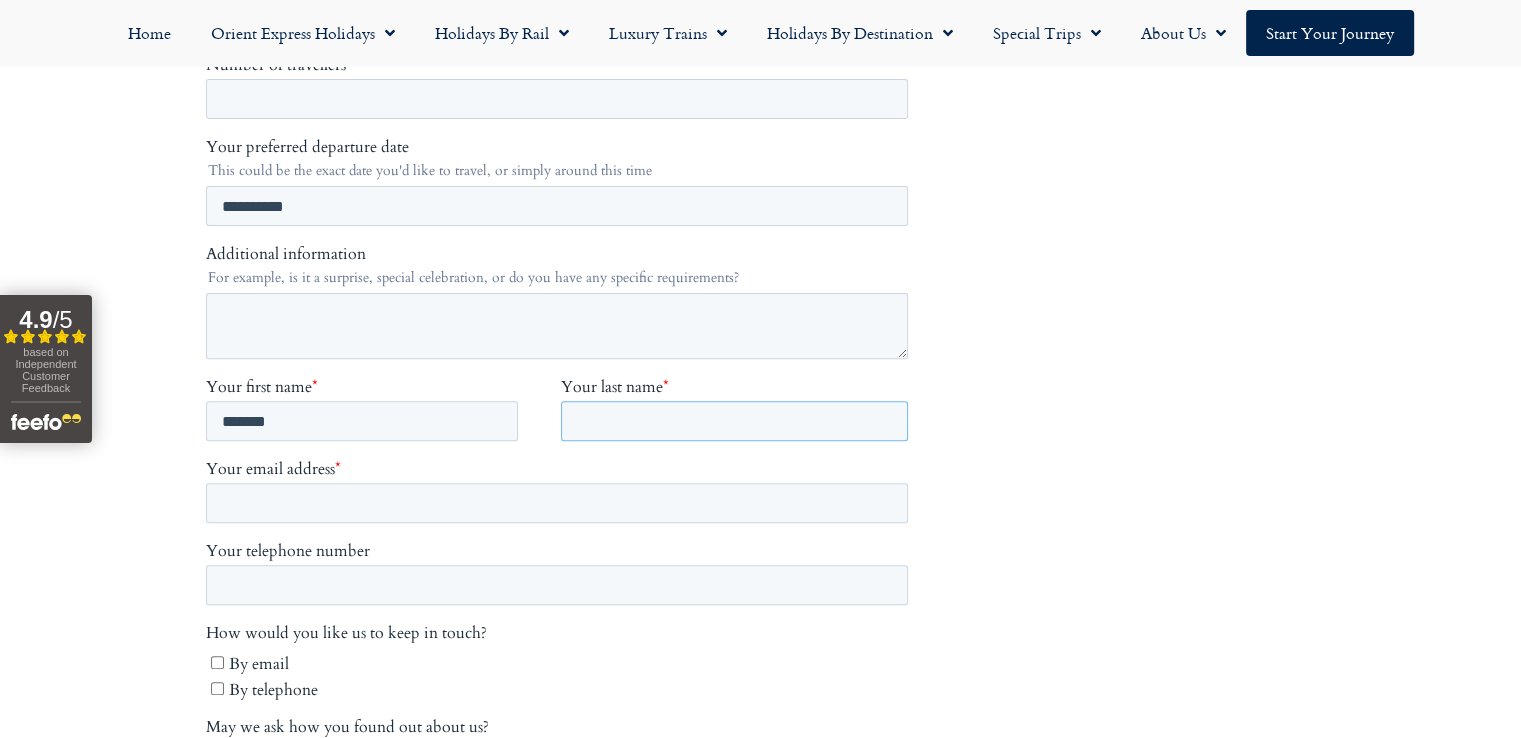 click on "Your last name *" at bounding box center (733, 422) 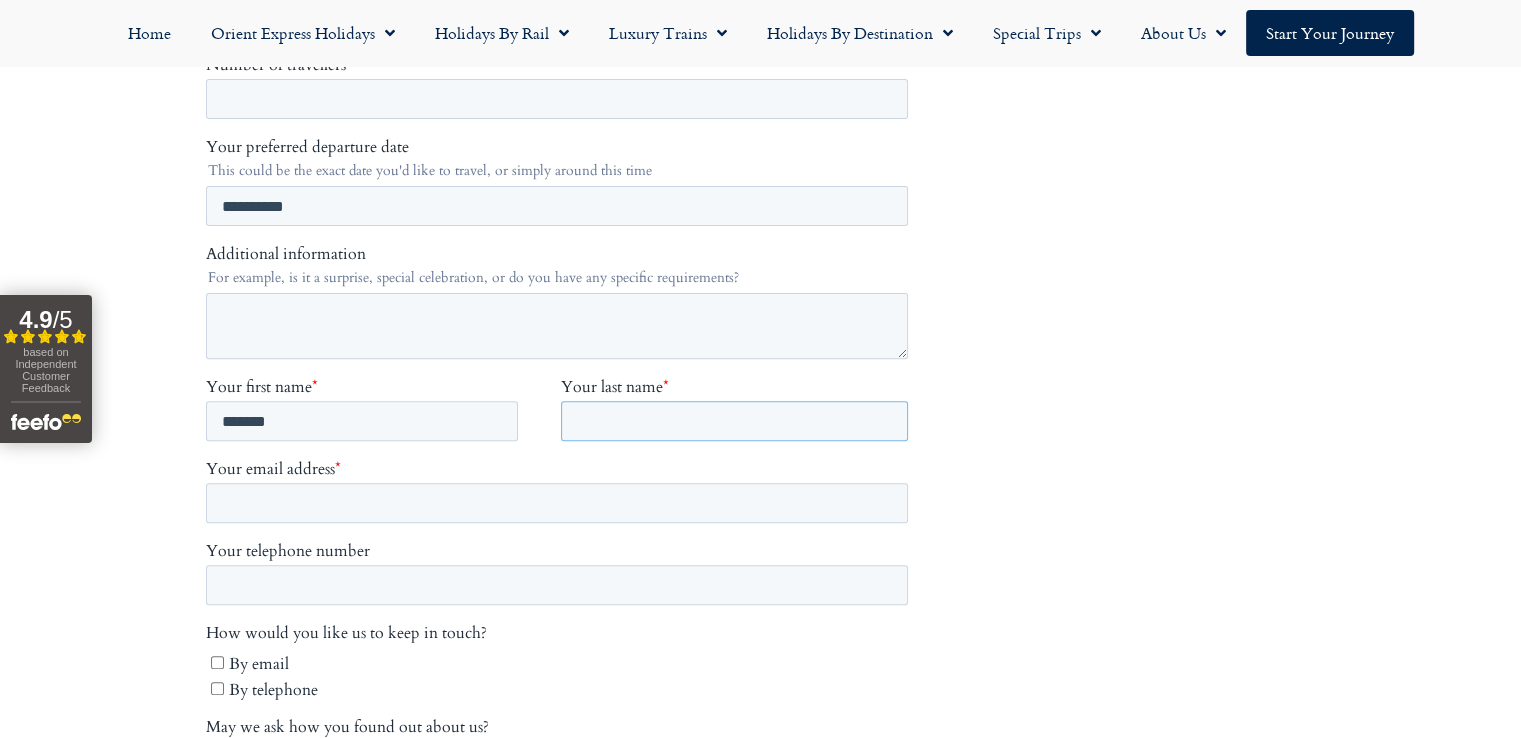 type on "******" 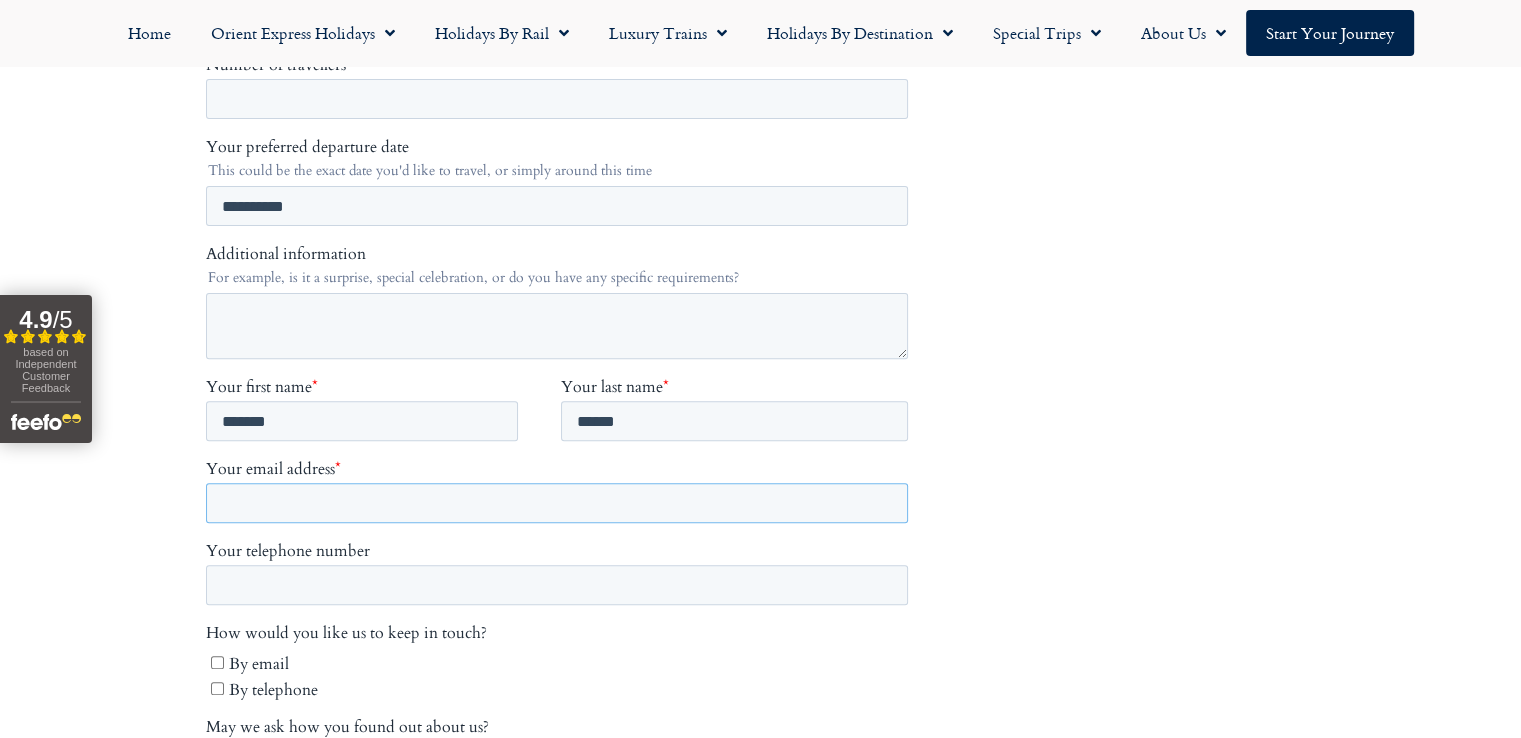 click on "Your email address *" at bounding box center [556, 504] 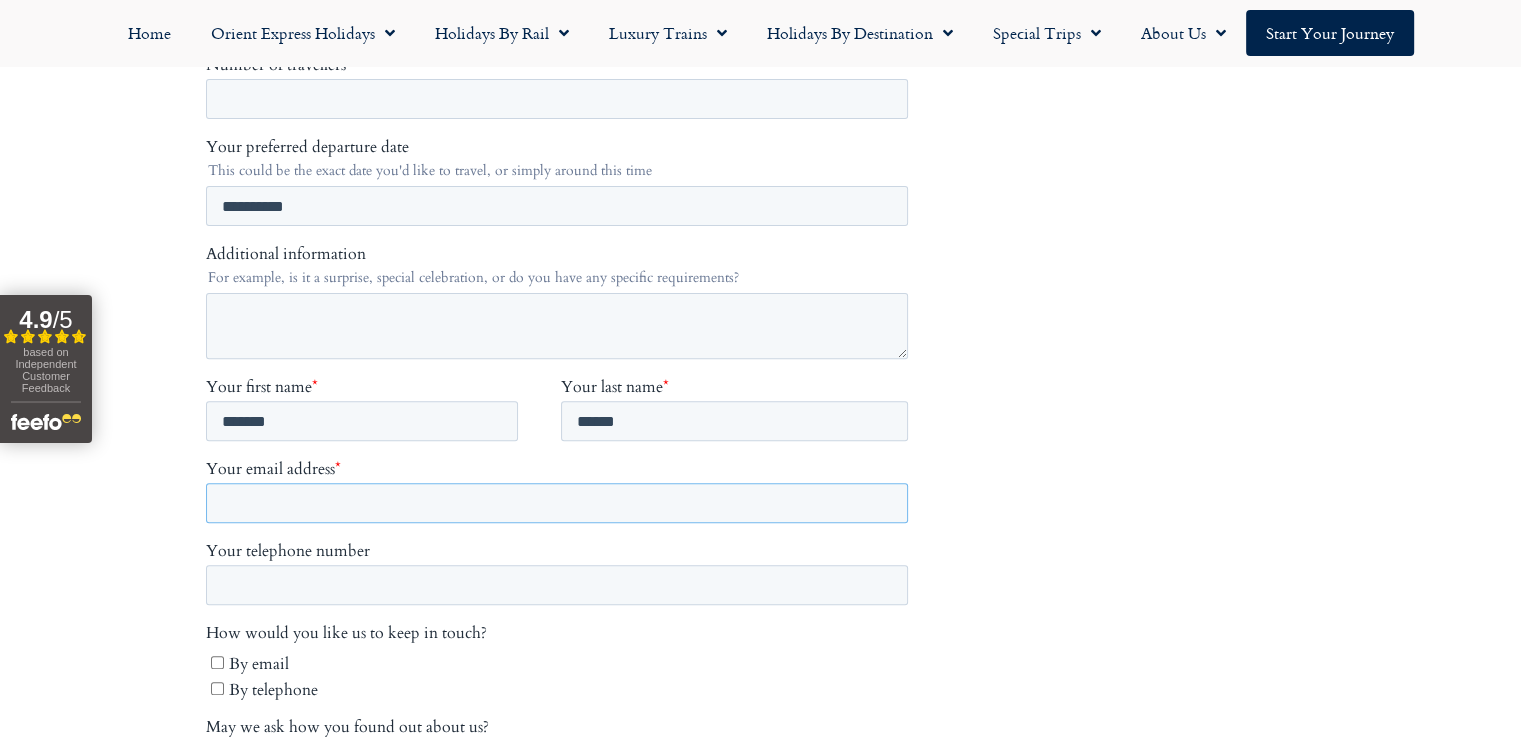 type on "**********" 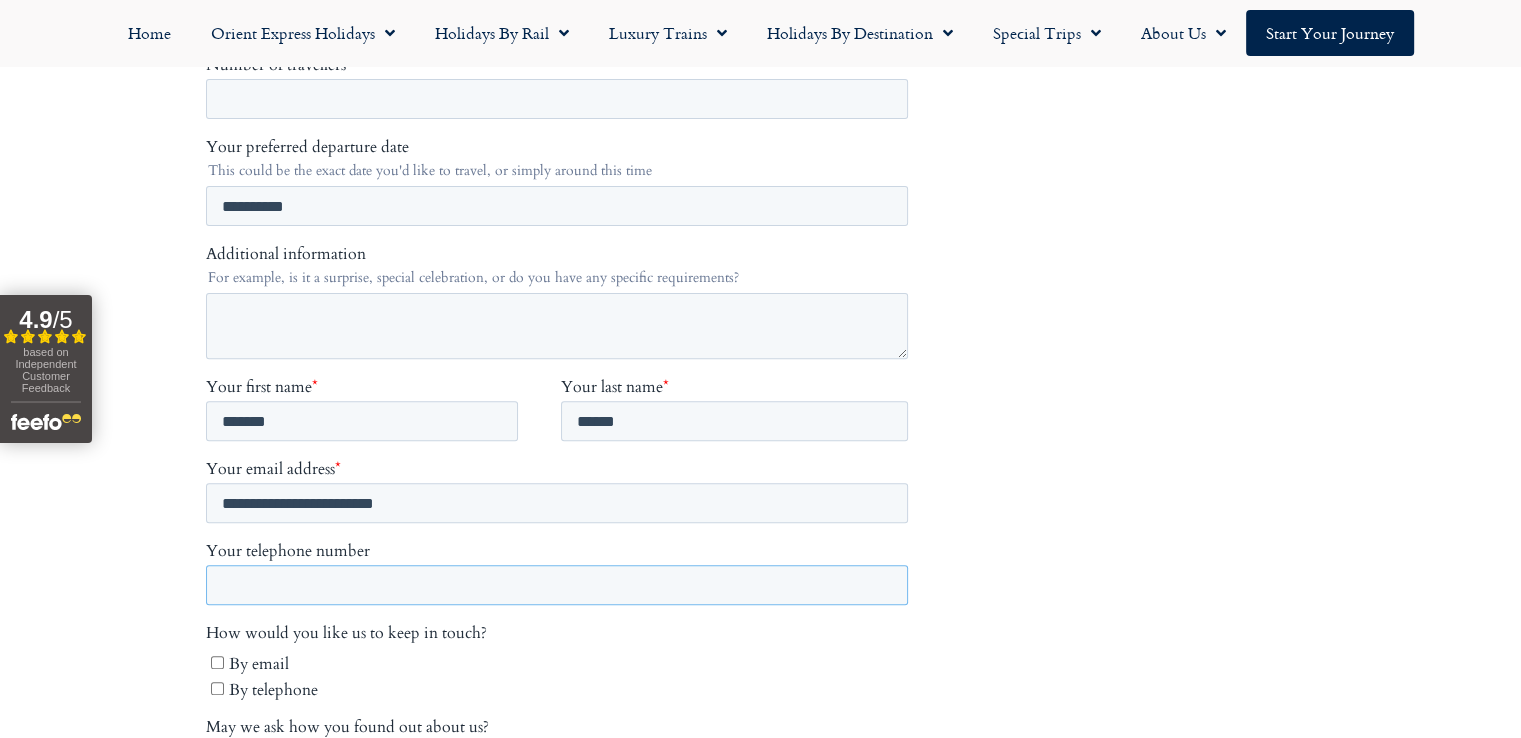 click on "Your telephone number" at bounding box center [556, 586] 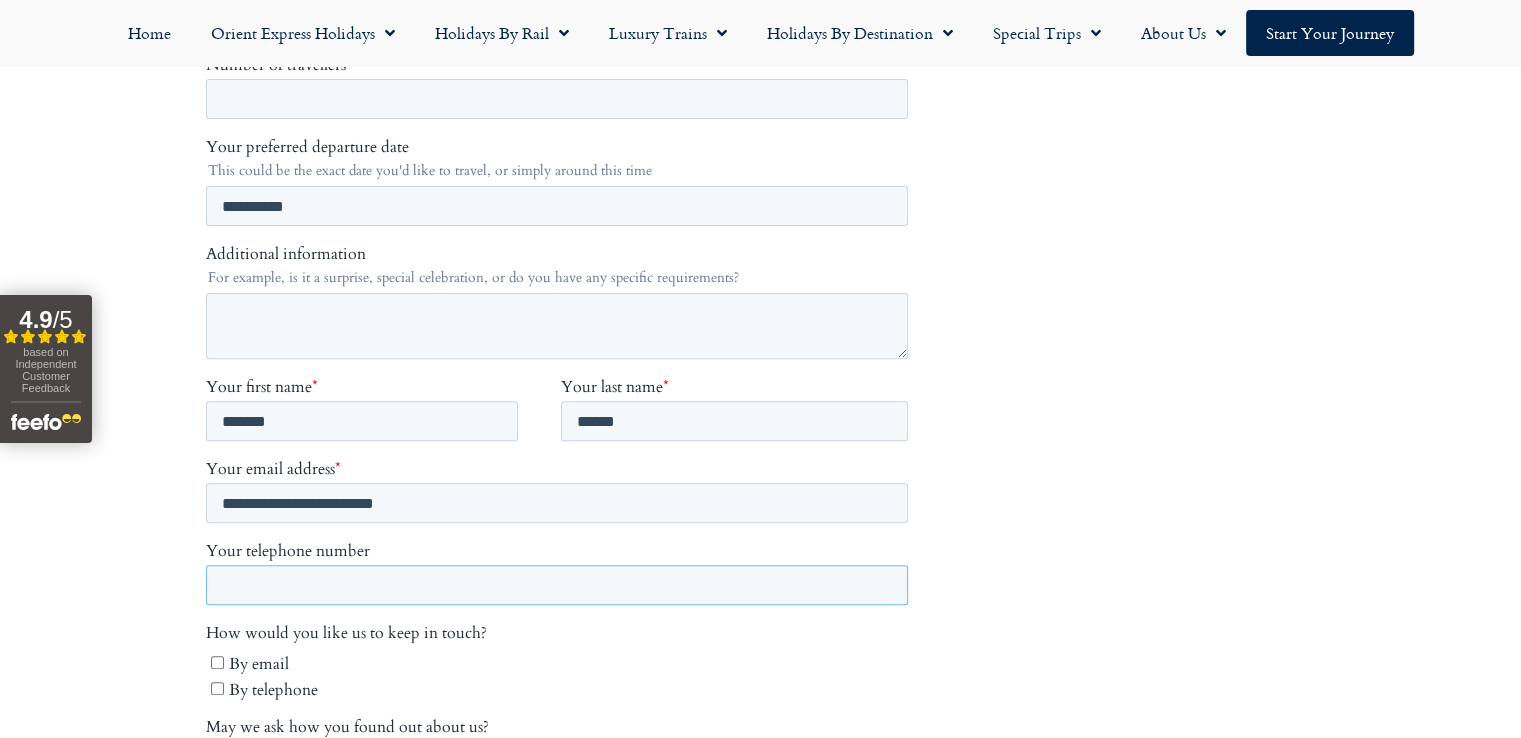 type on "**********" 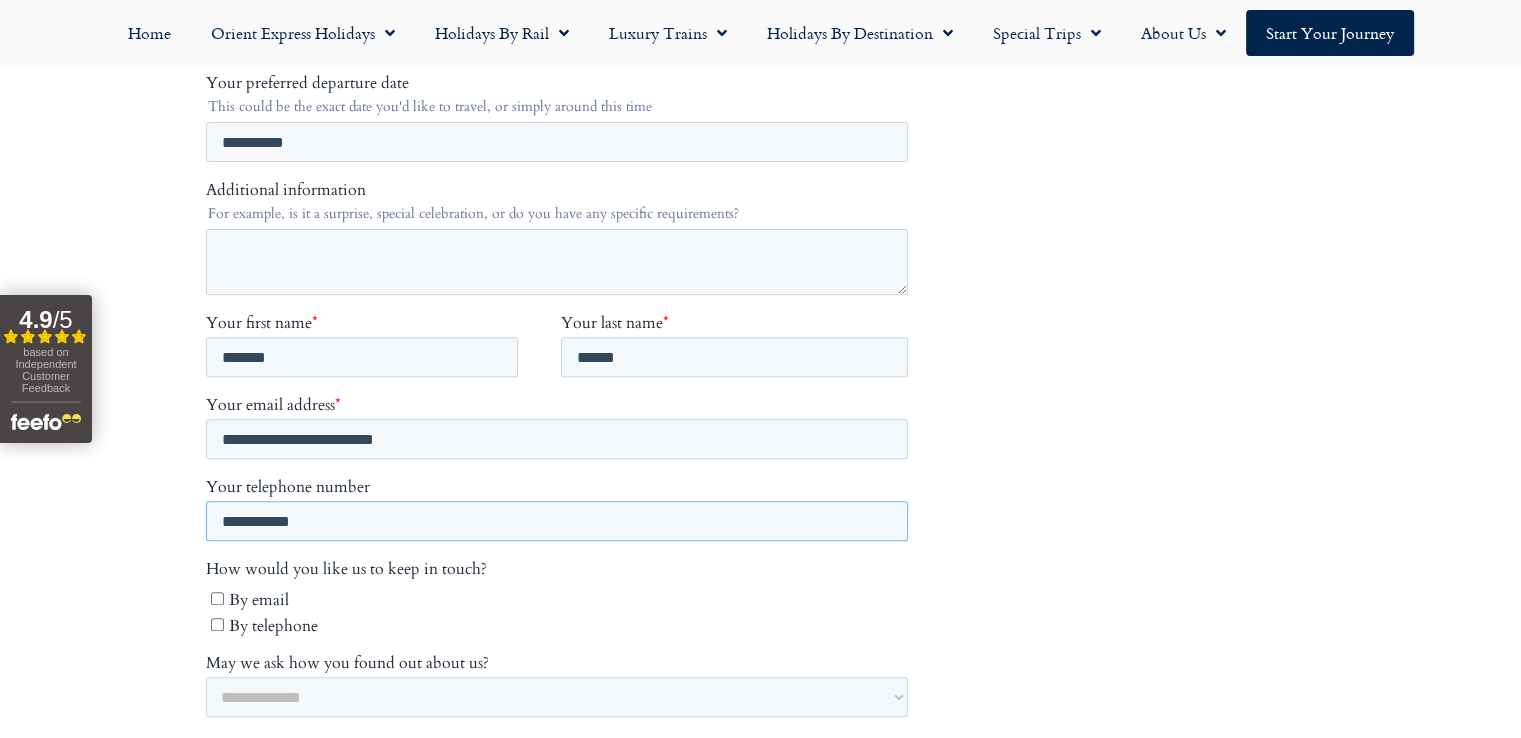 scroll, scrollTop: 800, scrollLeft: 0, axis: vertical 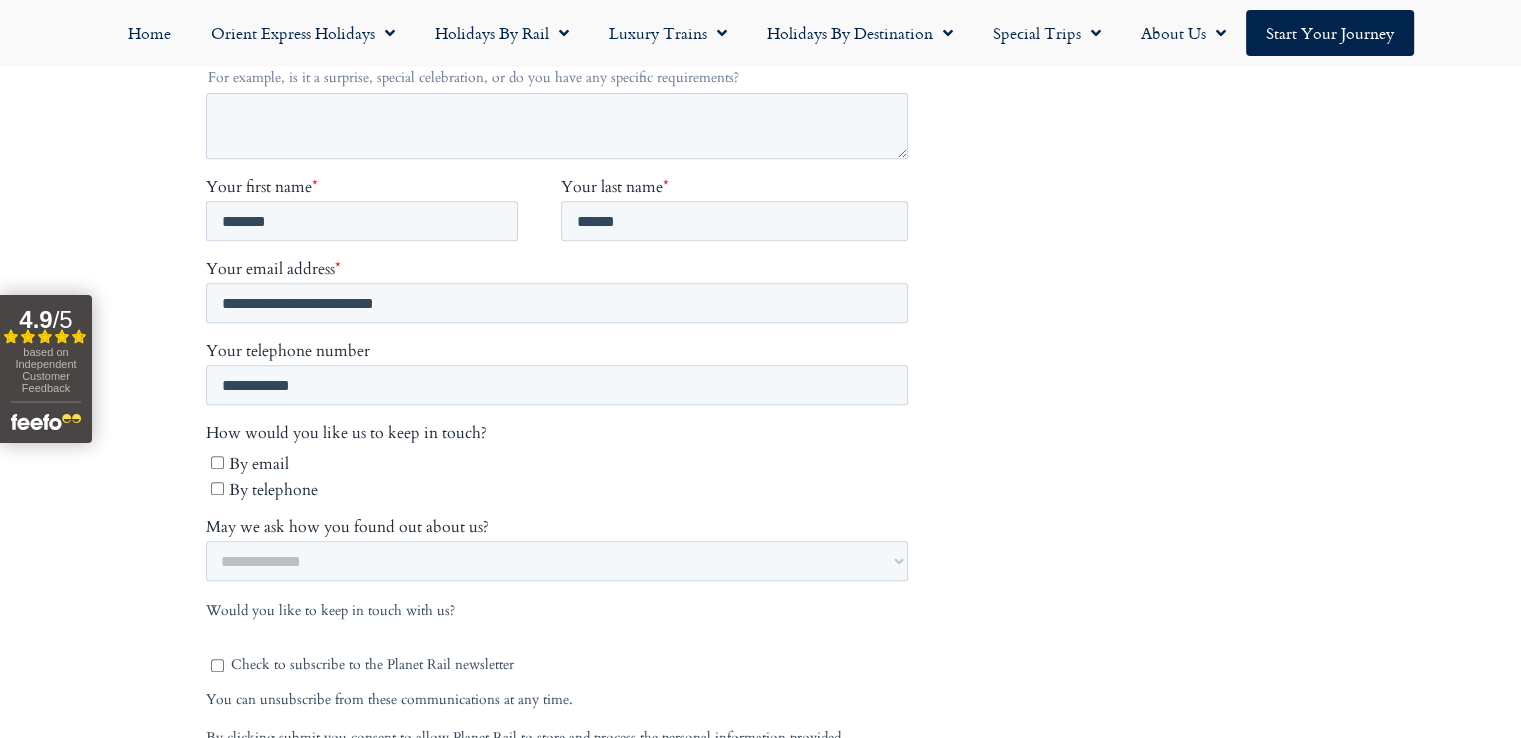 click on "By email" at bounding box center [258, 465] 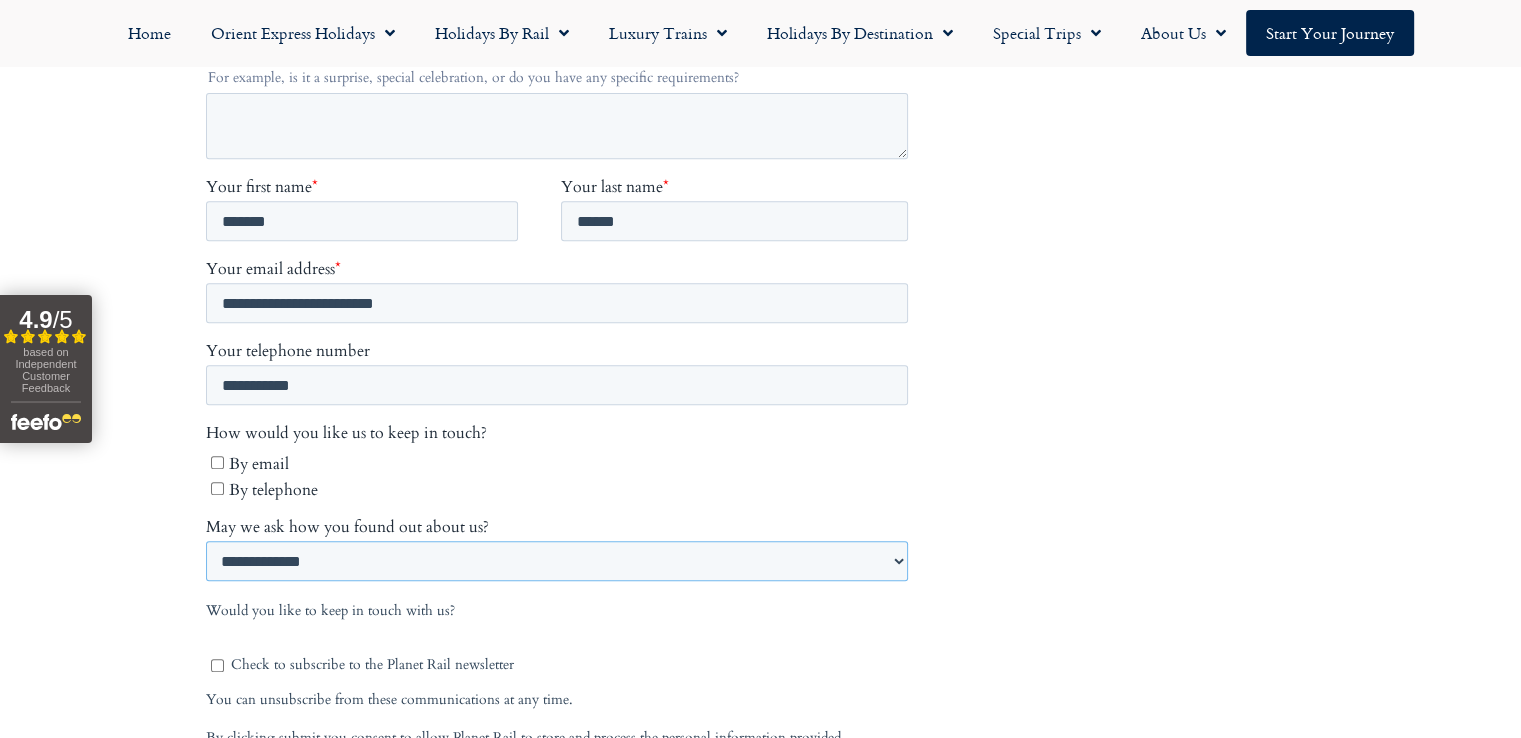 click on "**********" at bounding box center (556, 562) 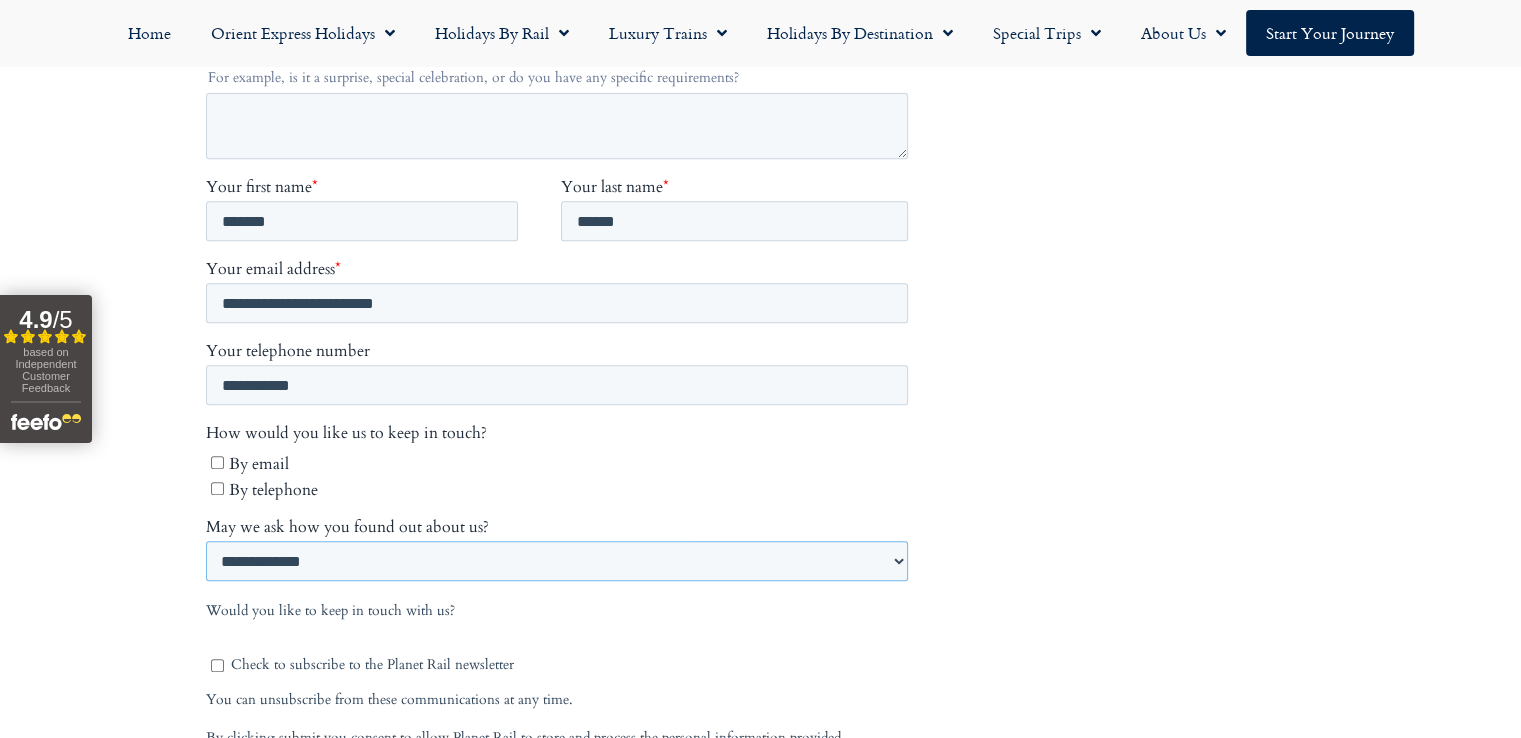 select on "**********" 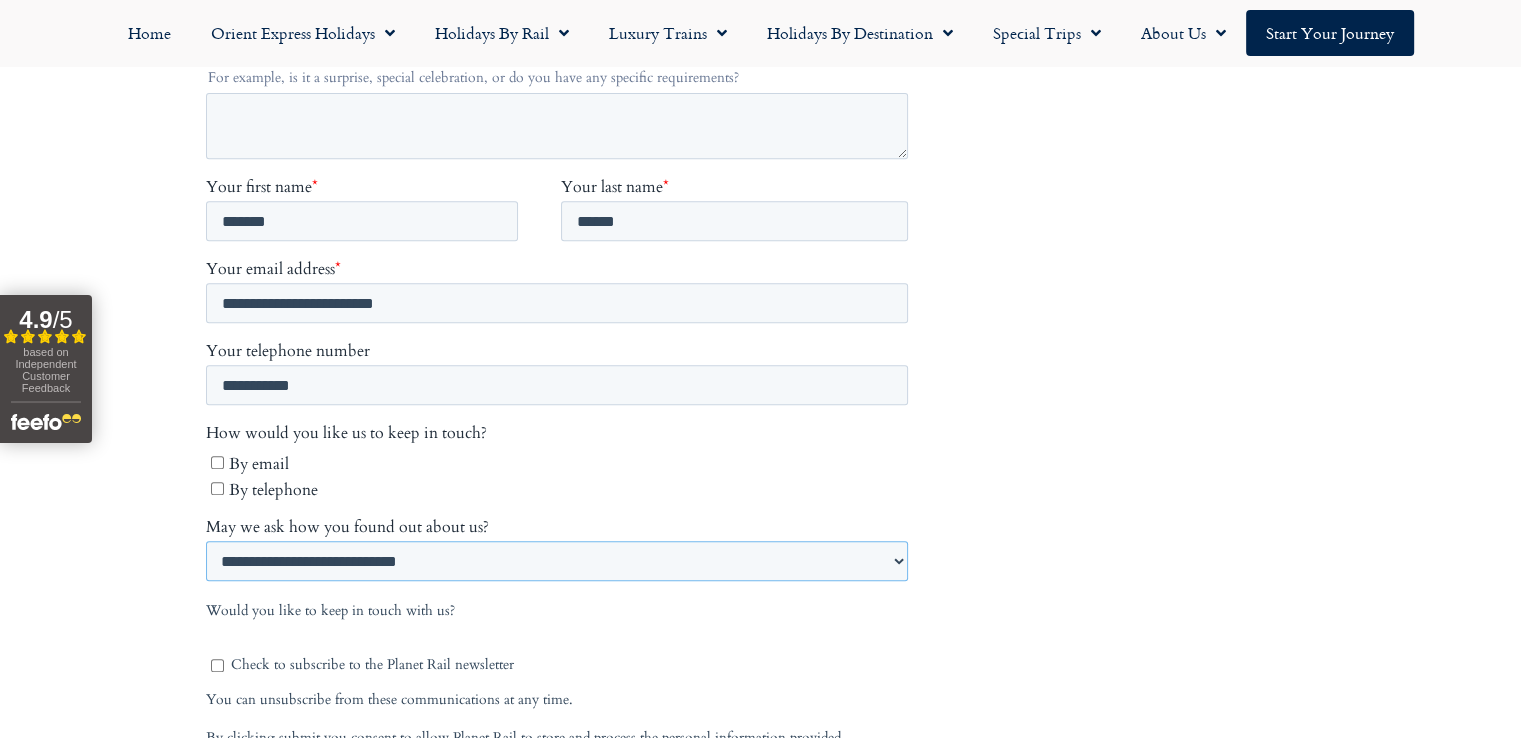 click on "**********" at bounding box center [556, 562] 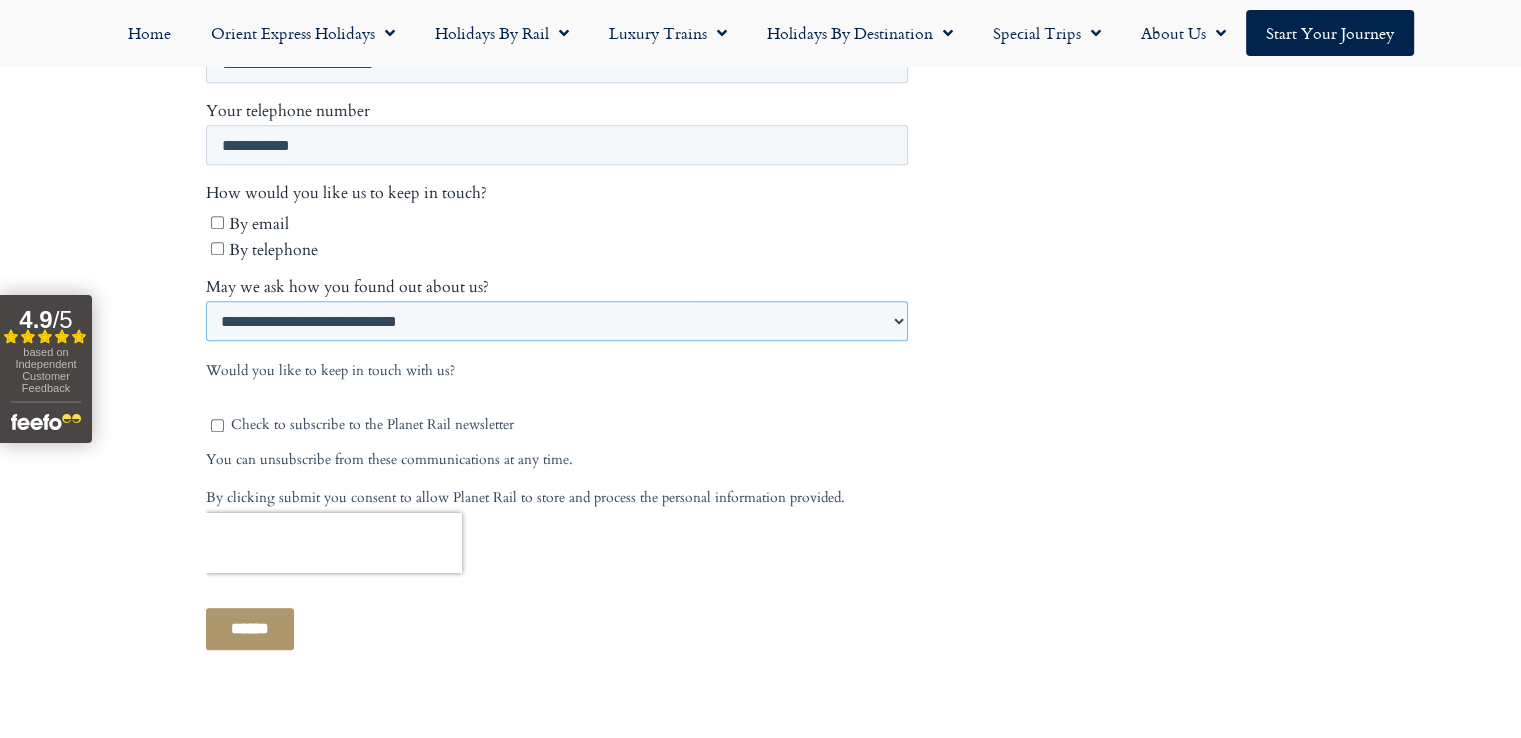 scroll, scrollTop: 1100, scrollLeft: 0, axis: vertical 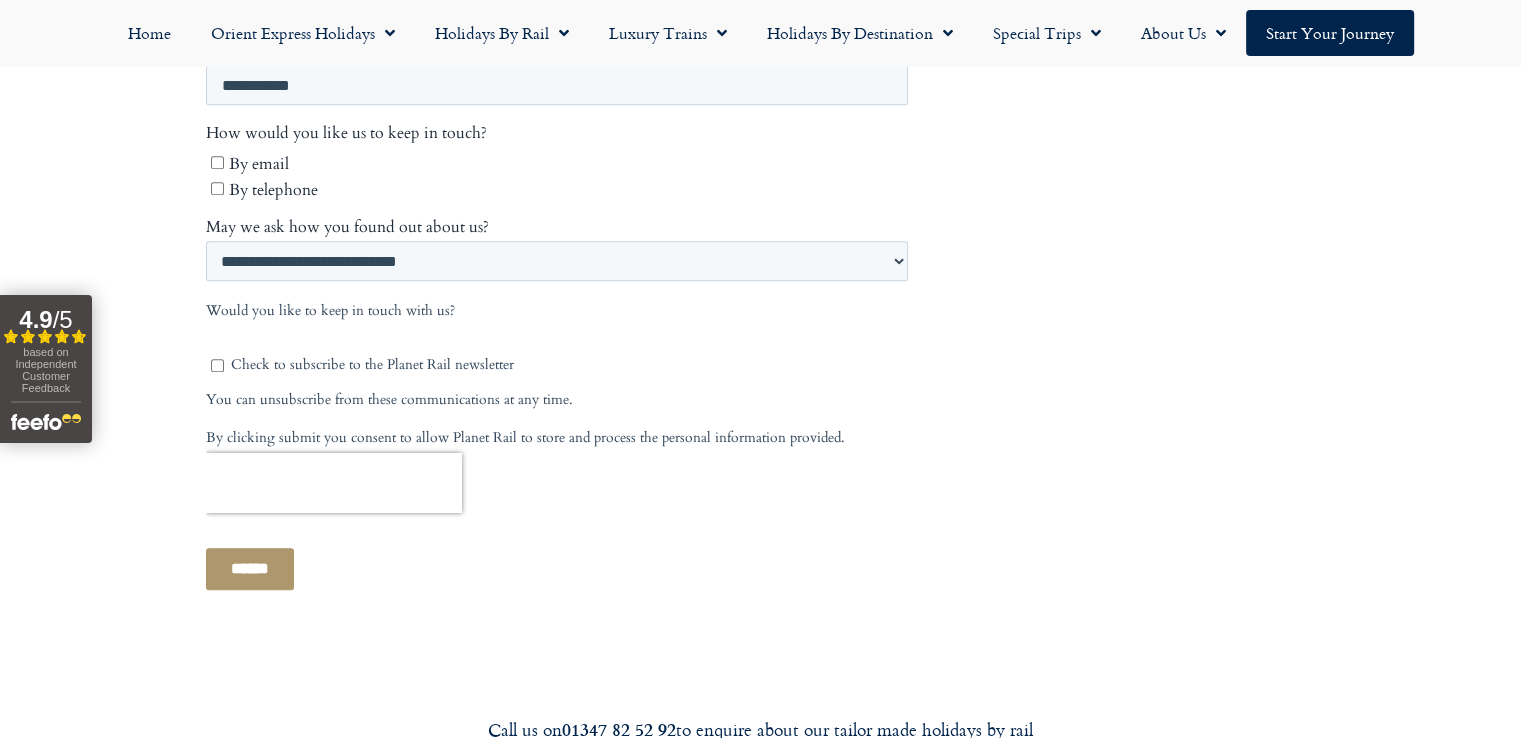 click on "Check to subscribe to the Planet Rail newsletter" at bounding box center (568, 366) 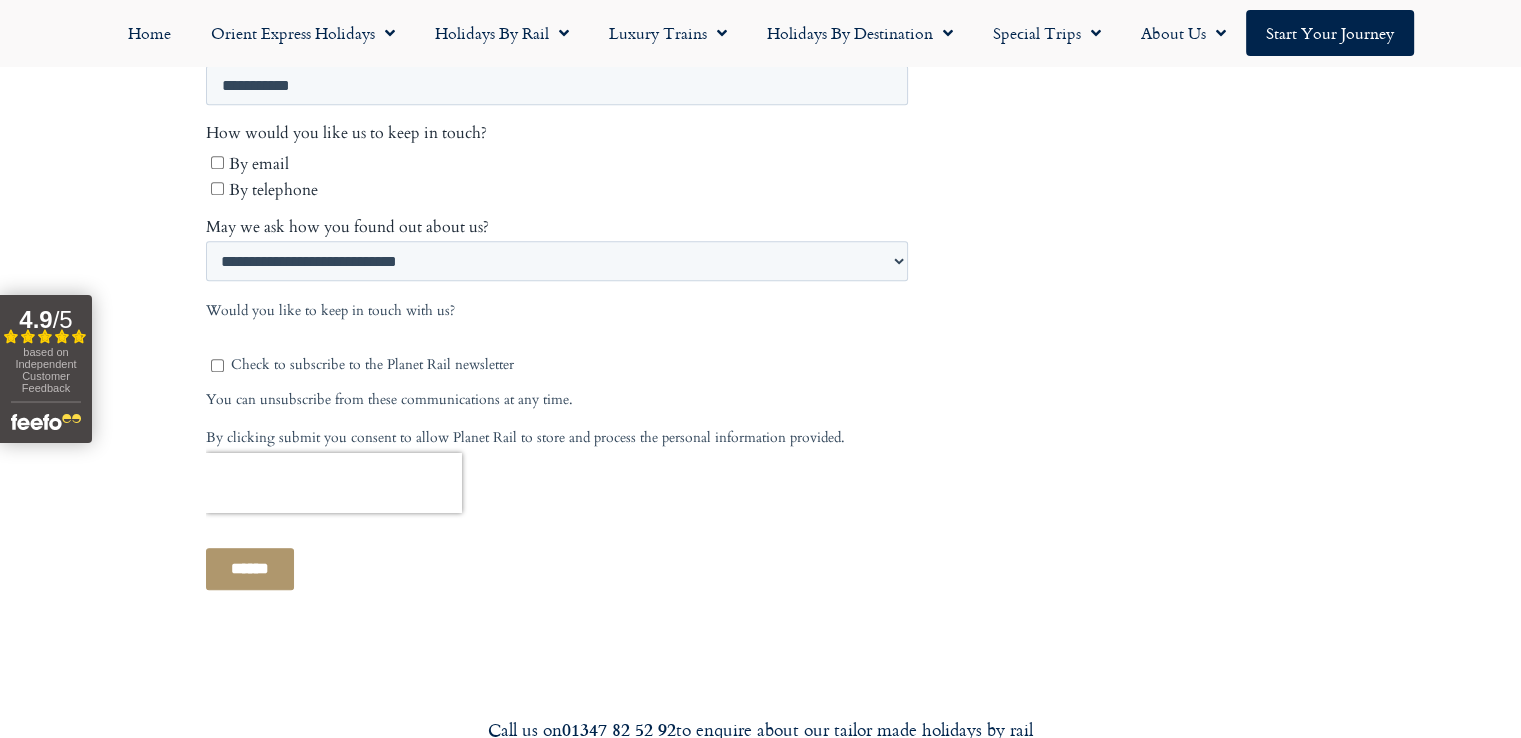 click on "******" at bounding box center (249, 570) 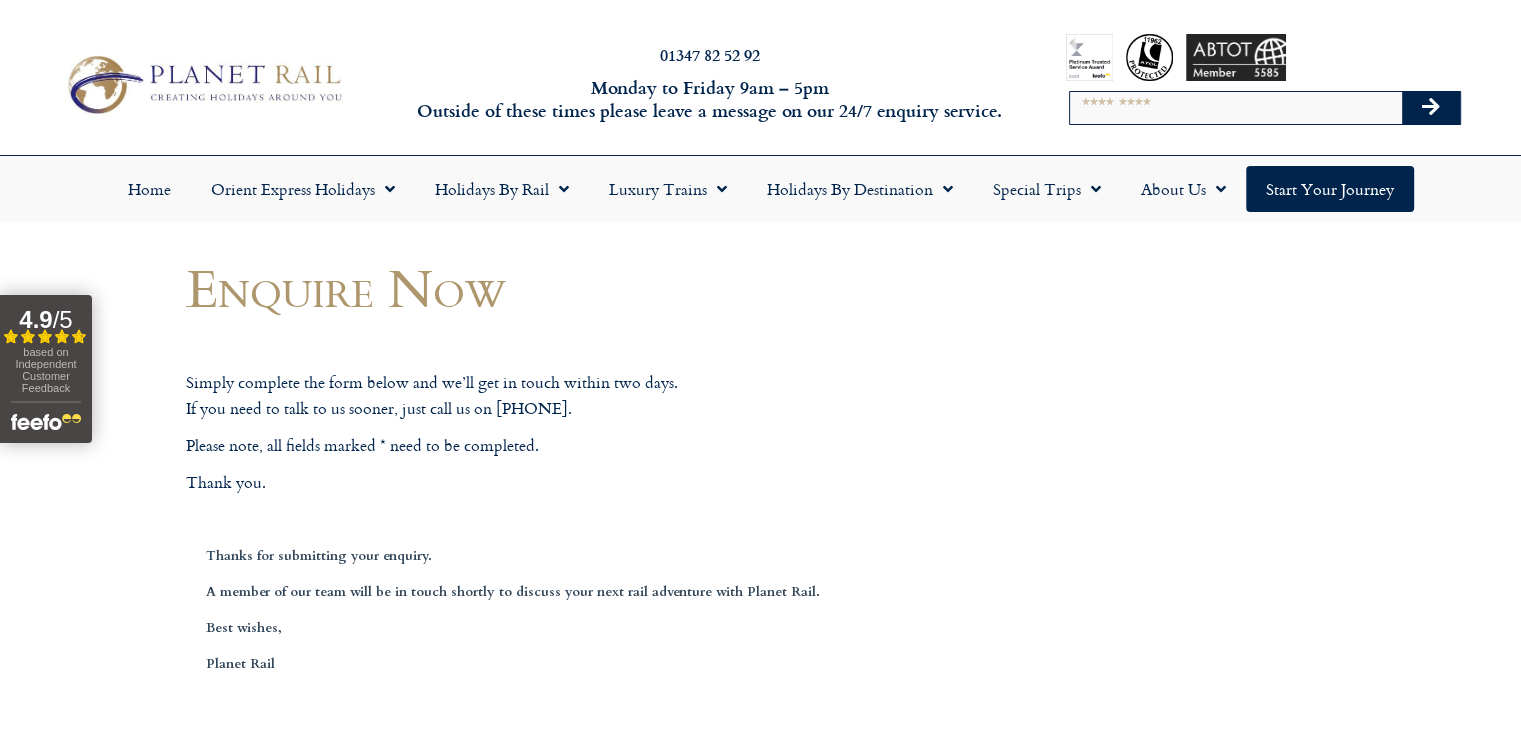 scroll, scrollTop: 0, scrollLeft: 0, axis: both 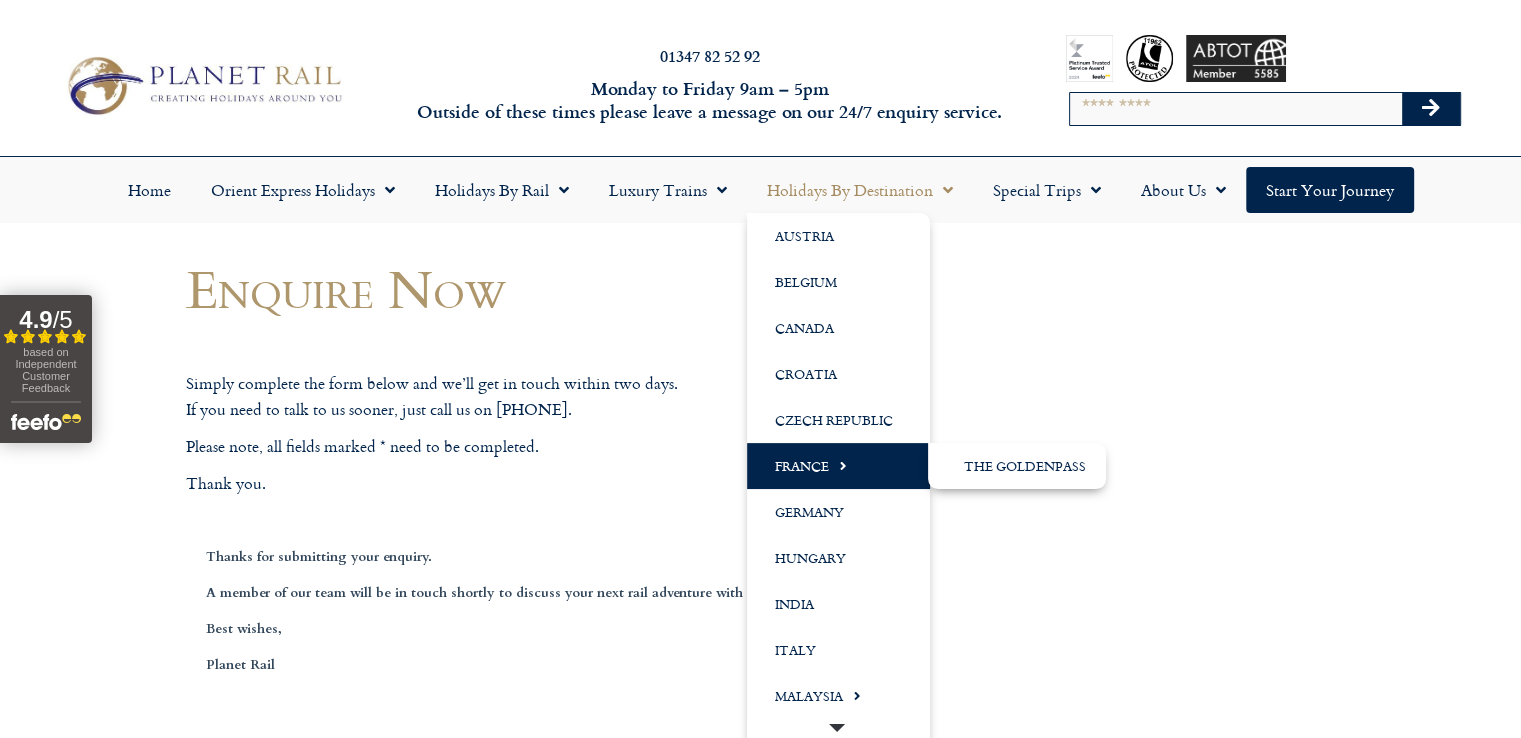 click 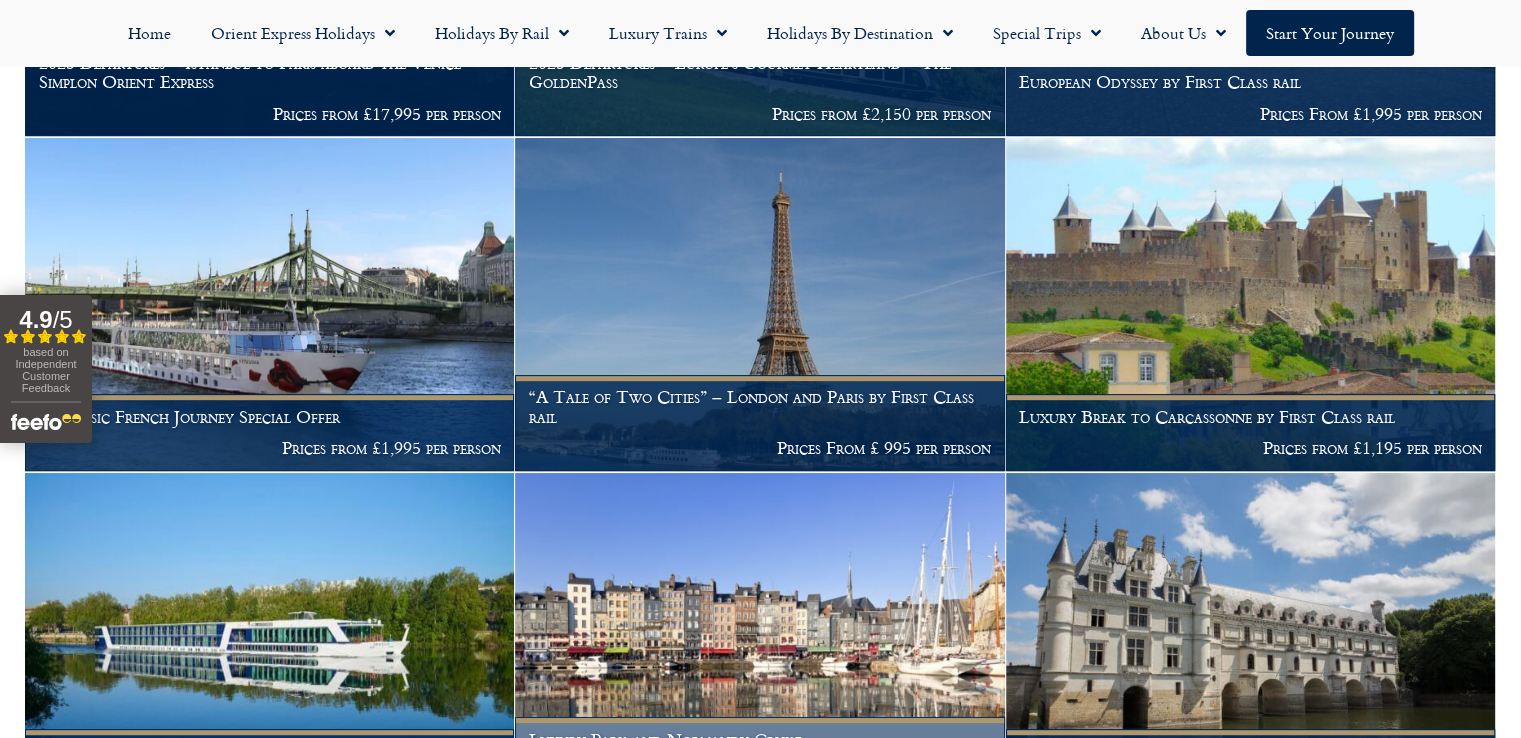 scroll, scrollTop: 902, scrollLeft: 0, axis: vertical 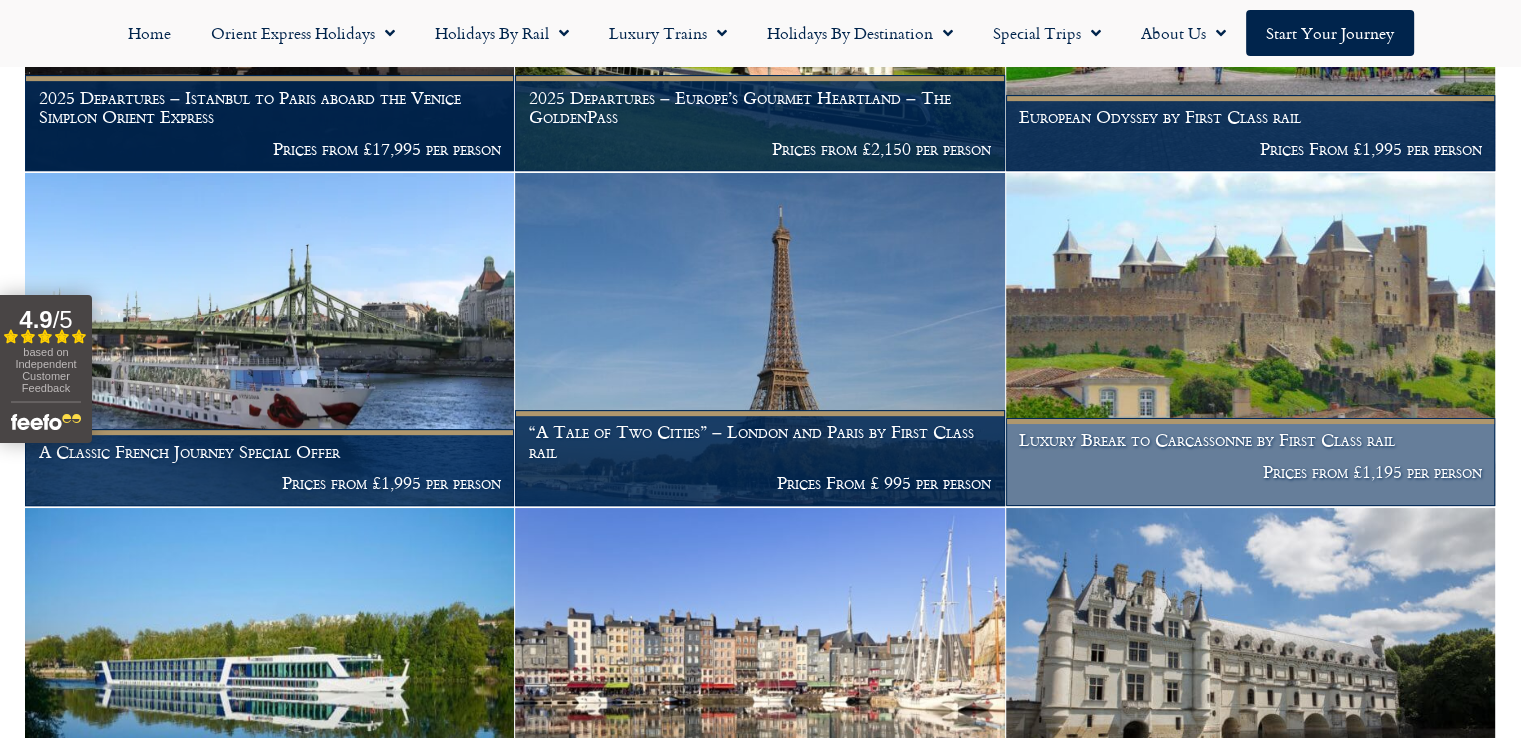 click at bounding box center [1250, 339] 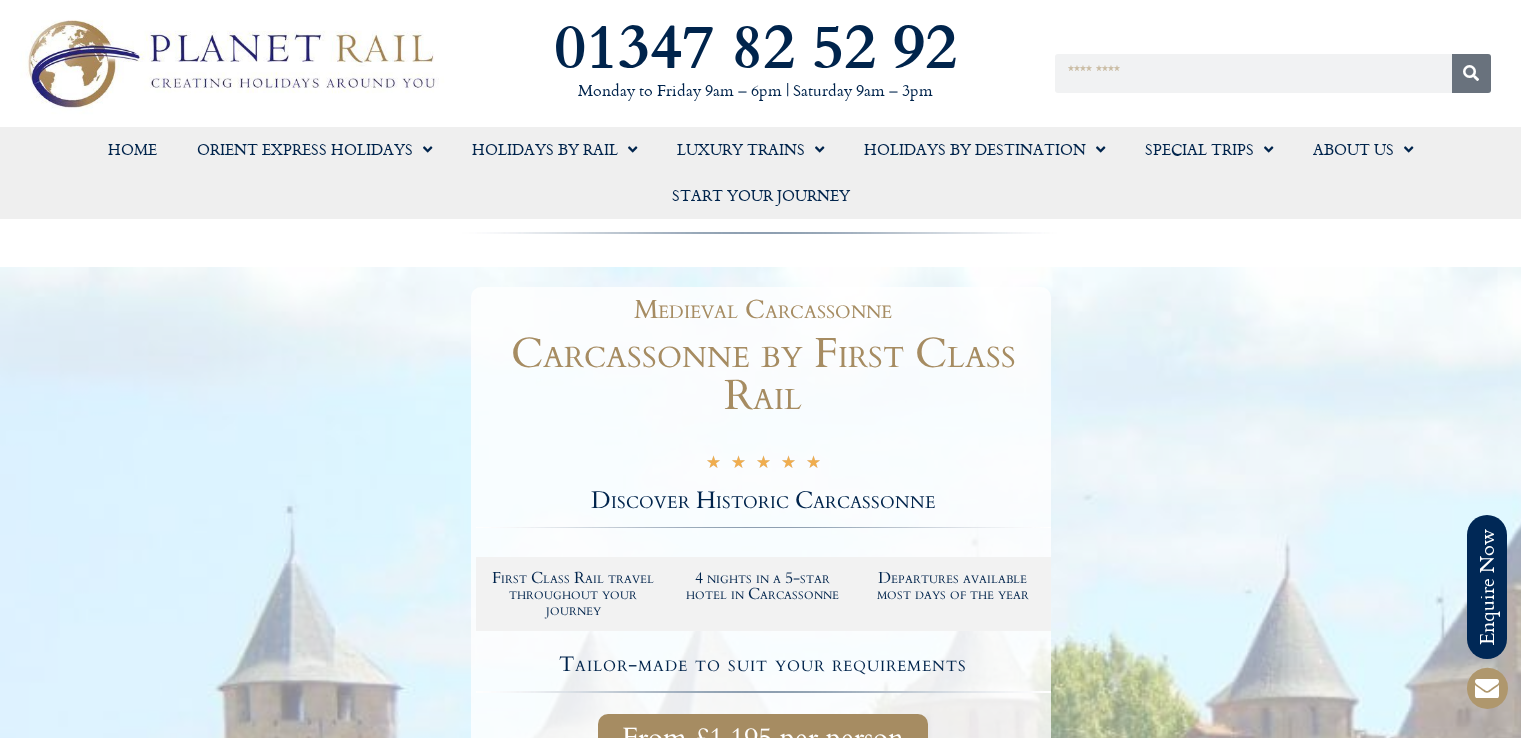 scroll, scrollTop: 0, scrollLeft: 0, axis: both 